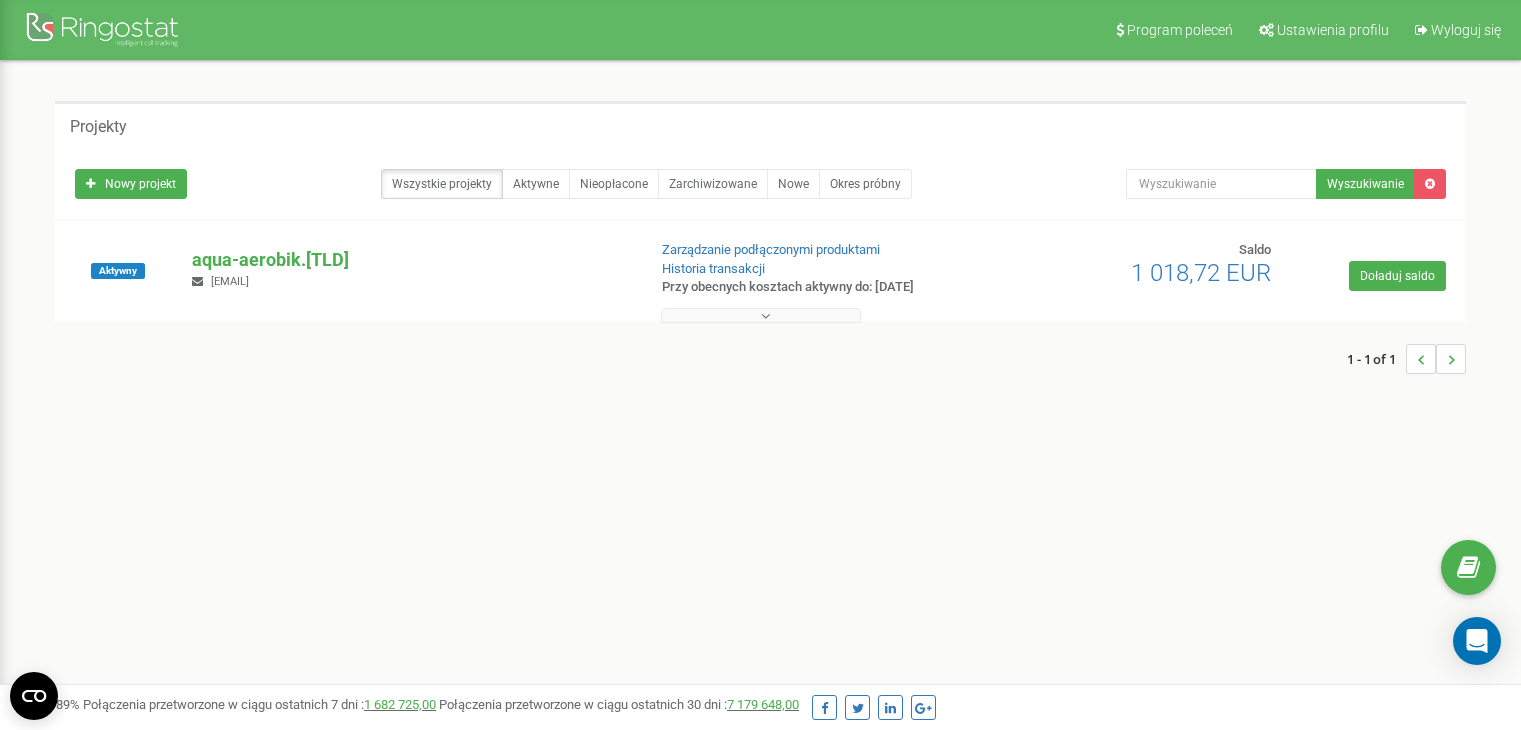scroll, scrollTop: 0, scrollLeft: 0, axis: both 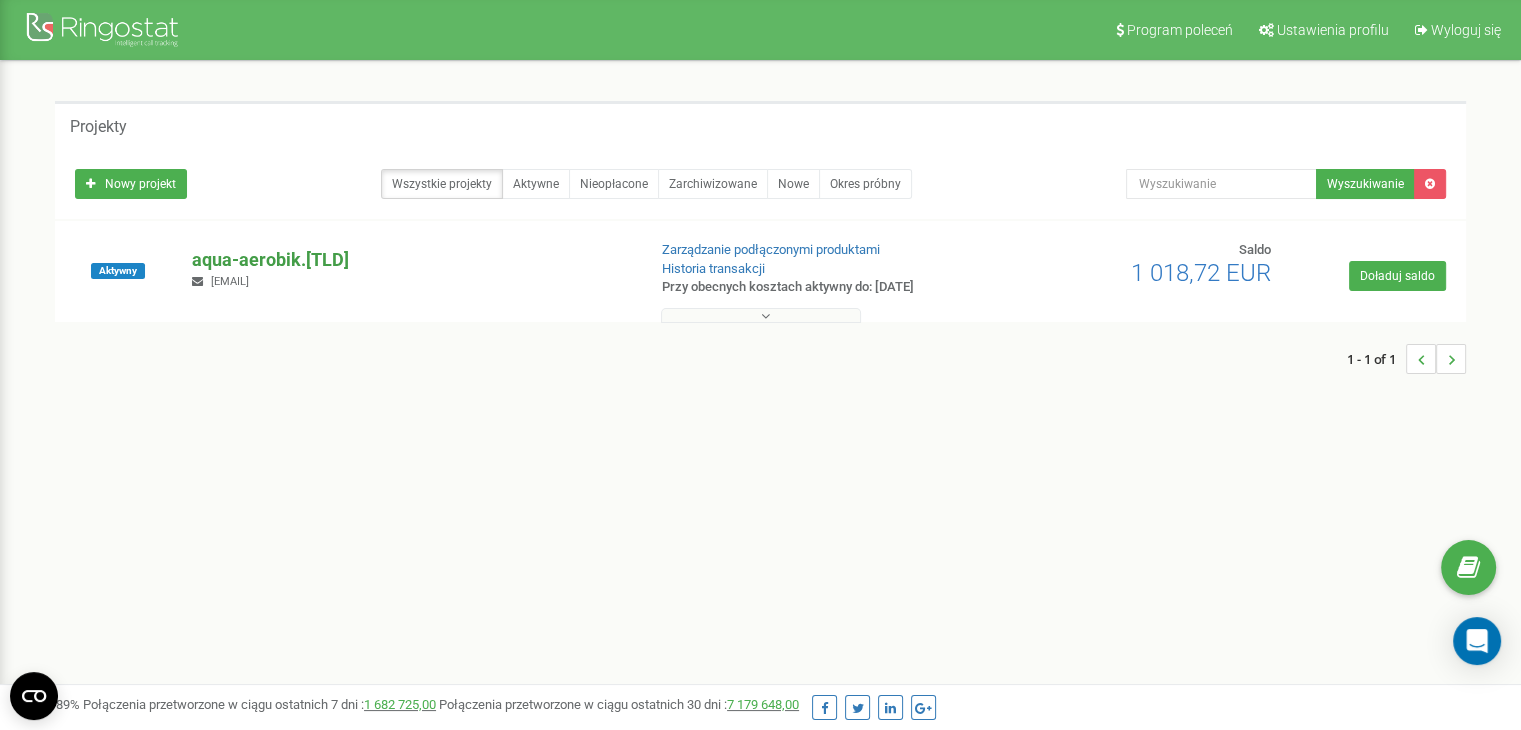 click on "aqua-aerobik.[TLD]" at bounding box center (410, 260) 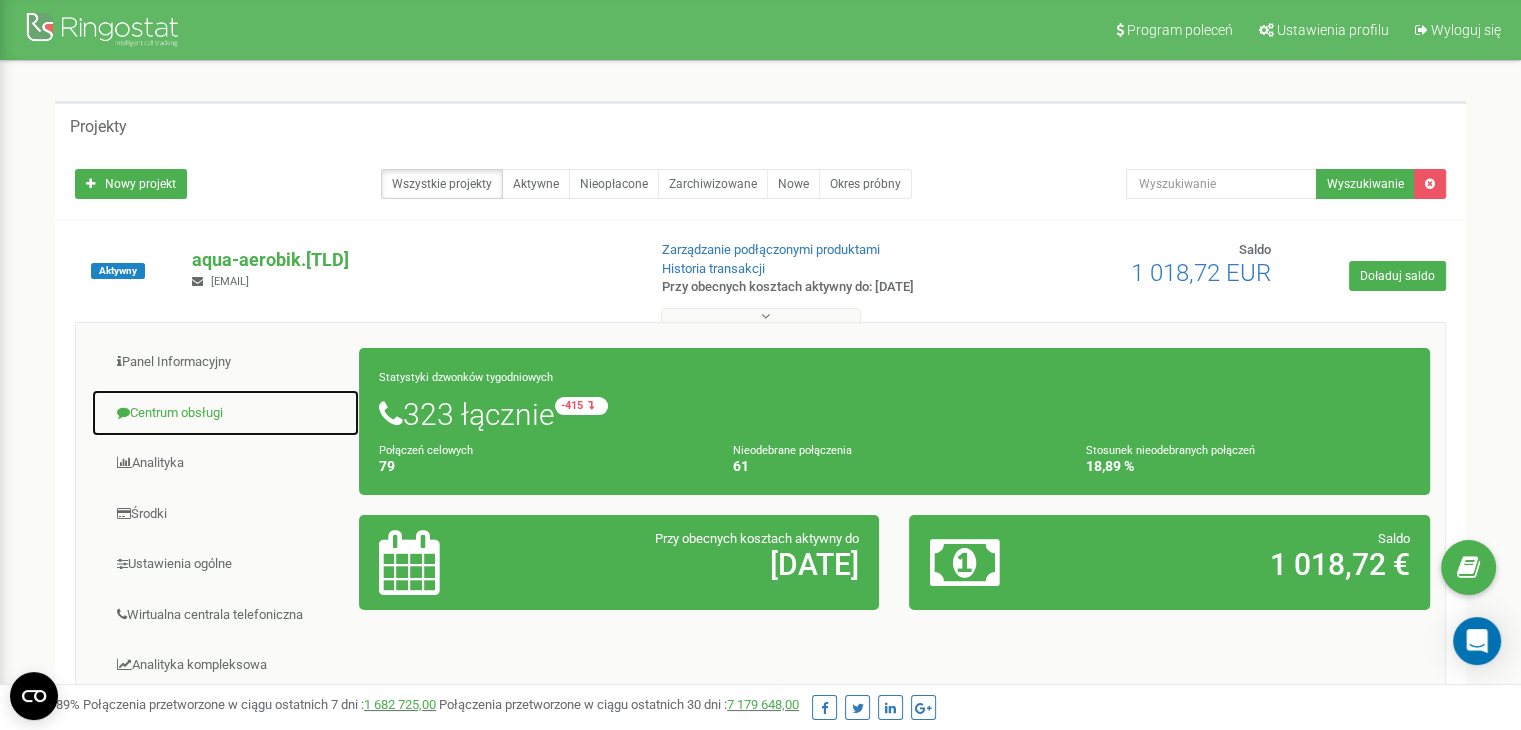 click on "Centrum obsługi" at bounding box center [225, 413] 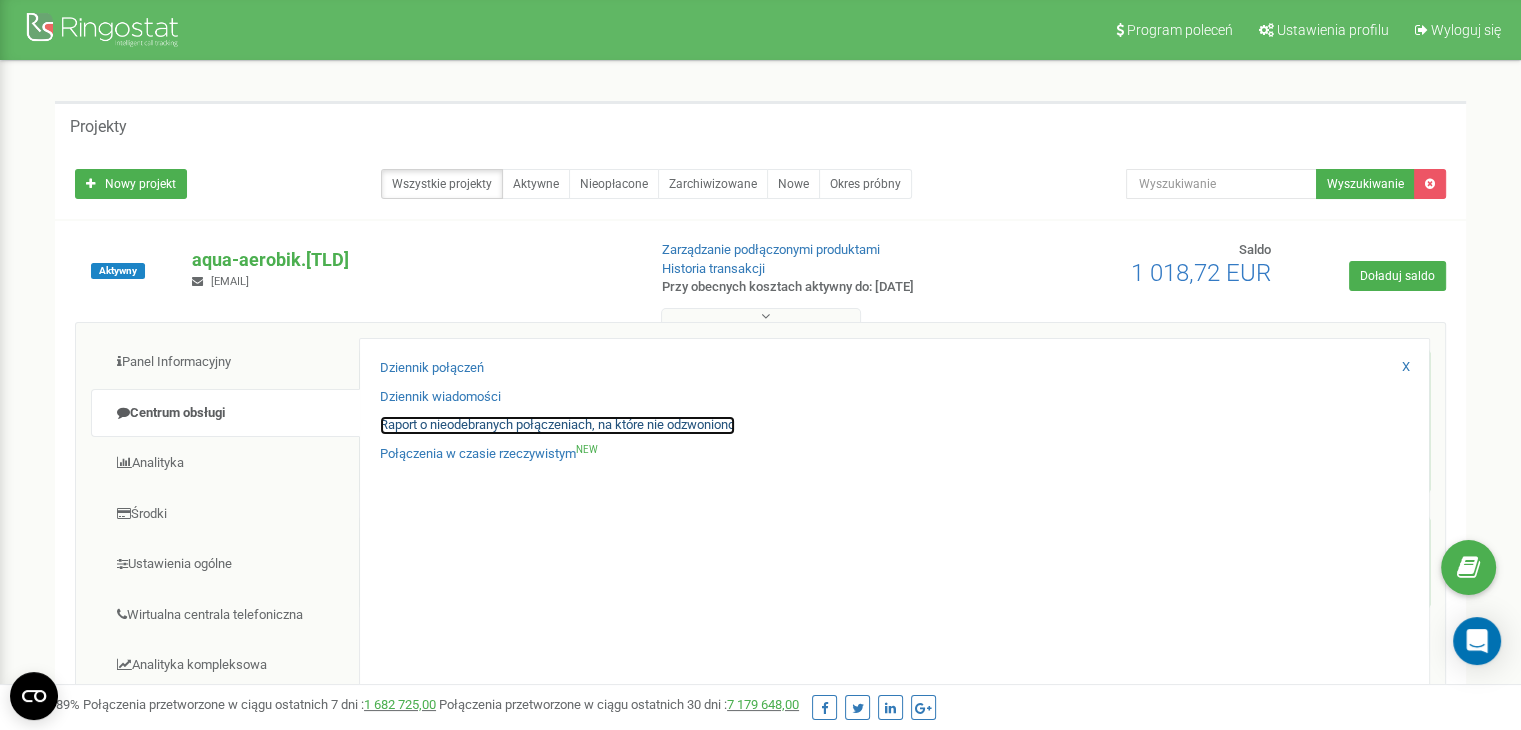 click on "Raport o nieodebranych połączeniach, na które nie odzwoniono" at bounding box center (557, 425) 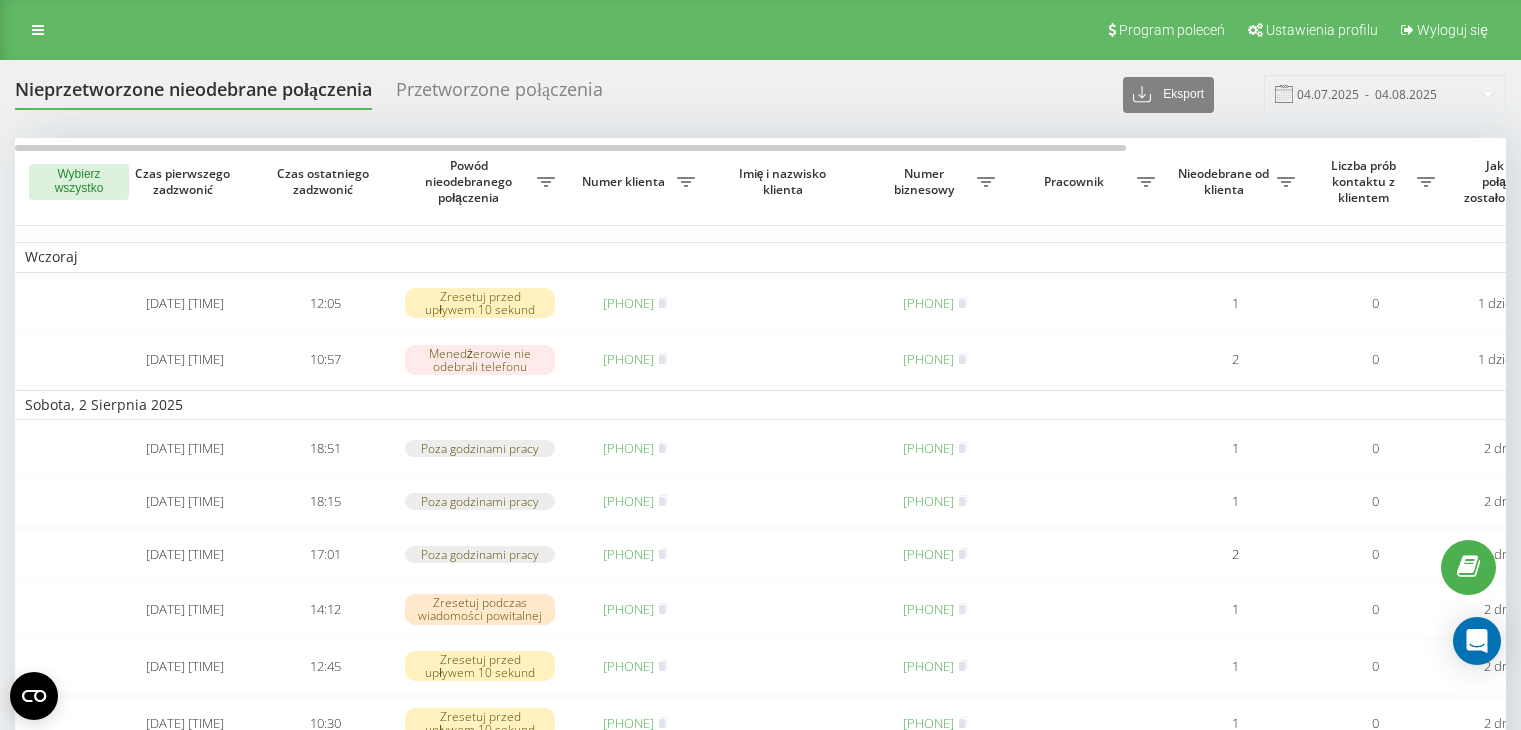 scroll, scrollTop: 0, scrollLeft: 0, axis: both 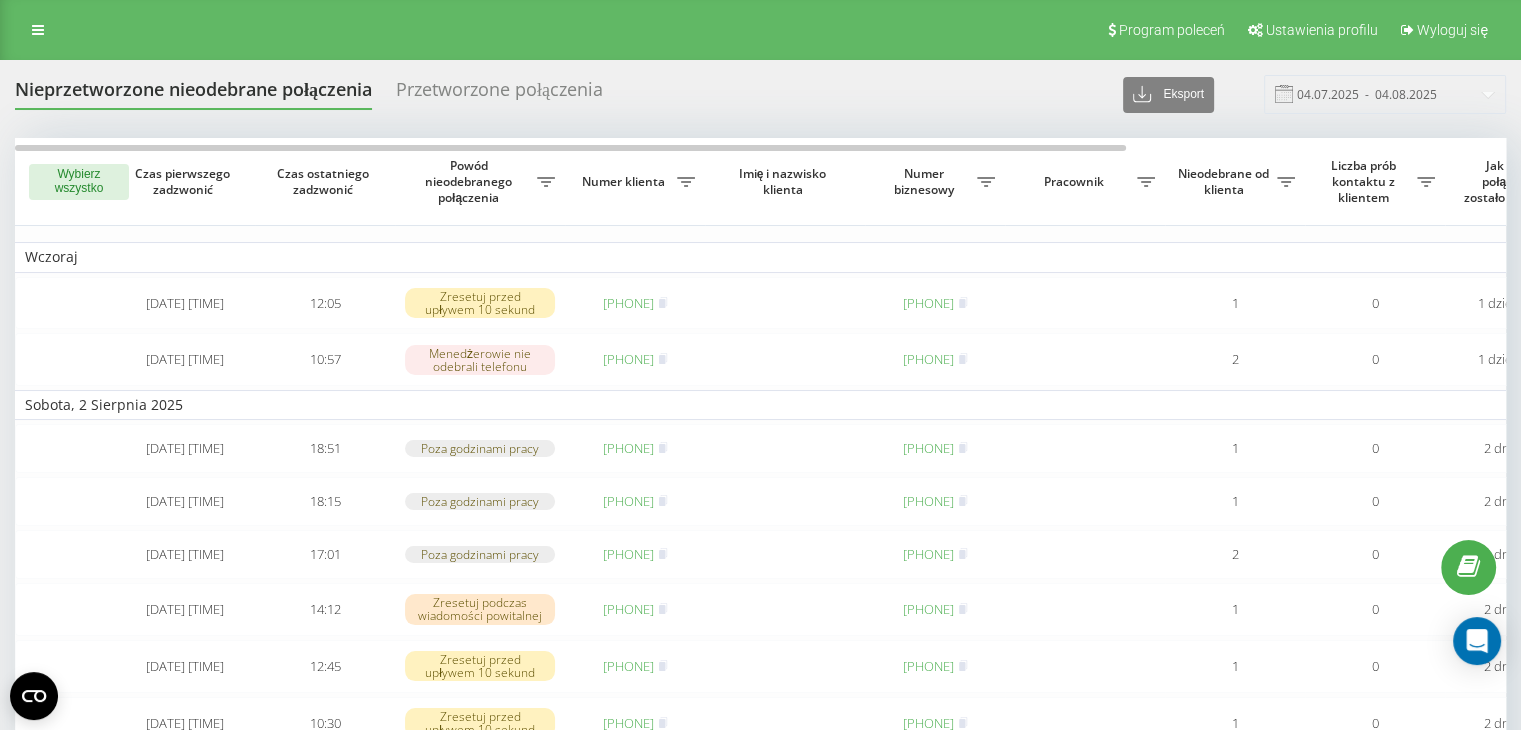 click on "Wybierz wszystko" at bounding box center [79, 182] 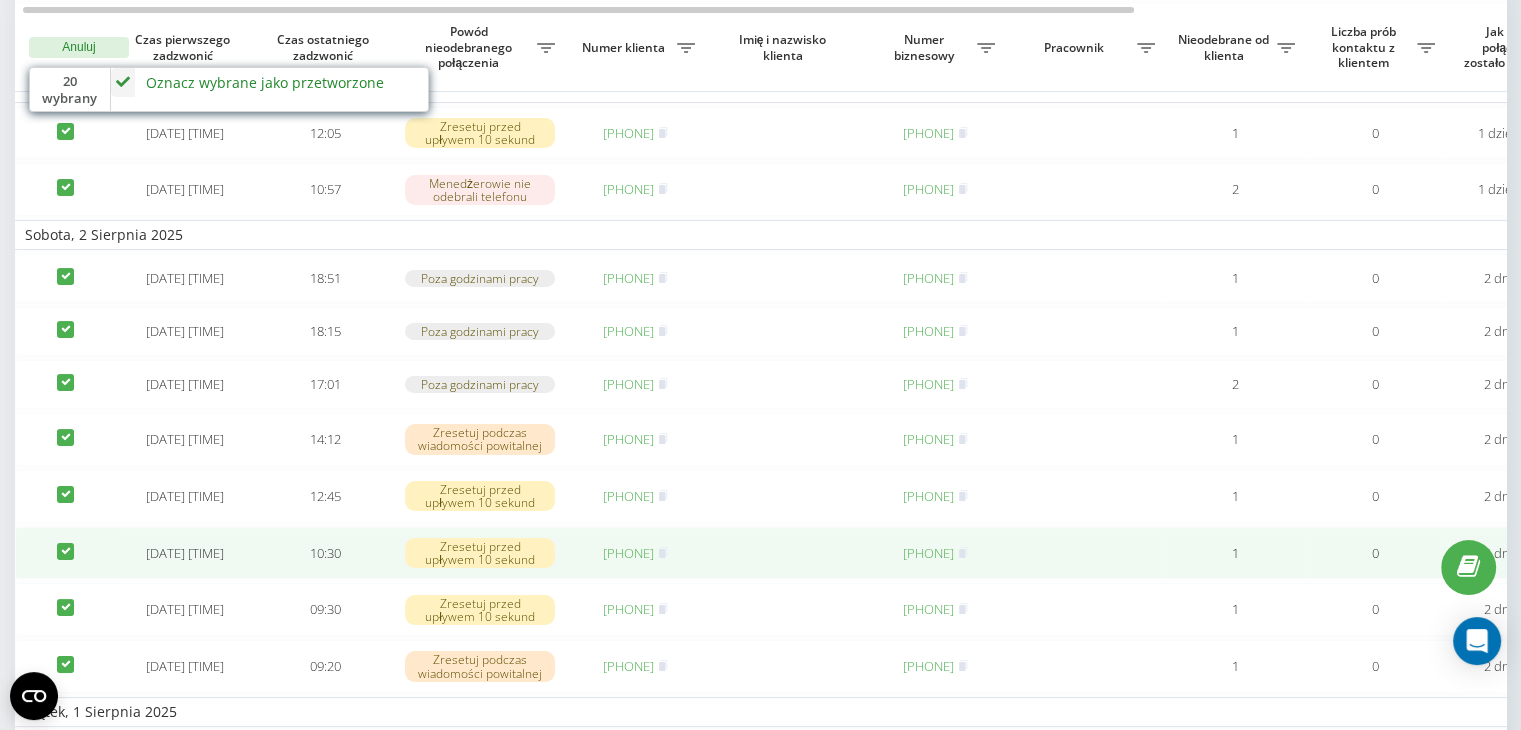 scroll, scrollTop: 200, scrollLeft: 0, axis: vertical 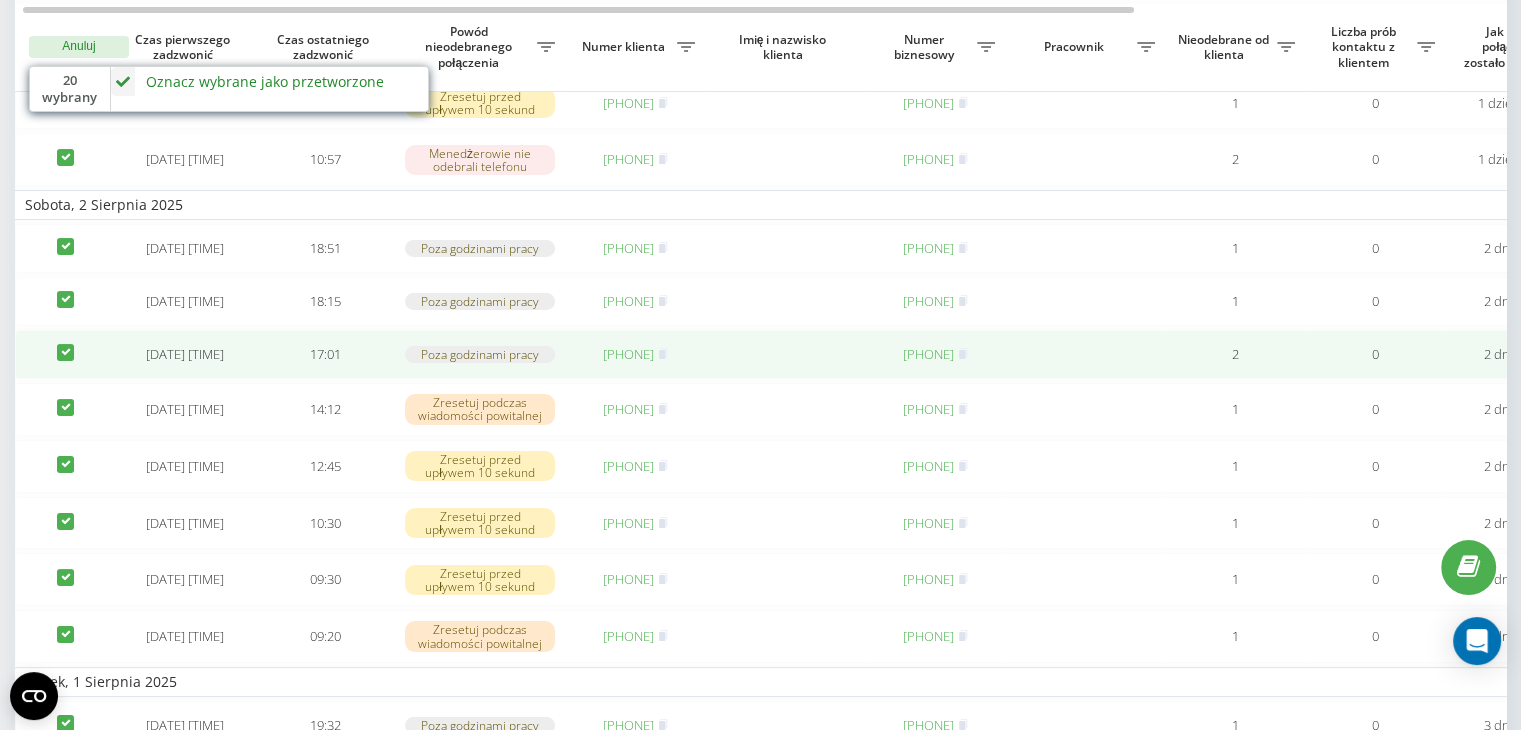 click at bounding box center (65, 354) 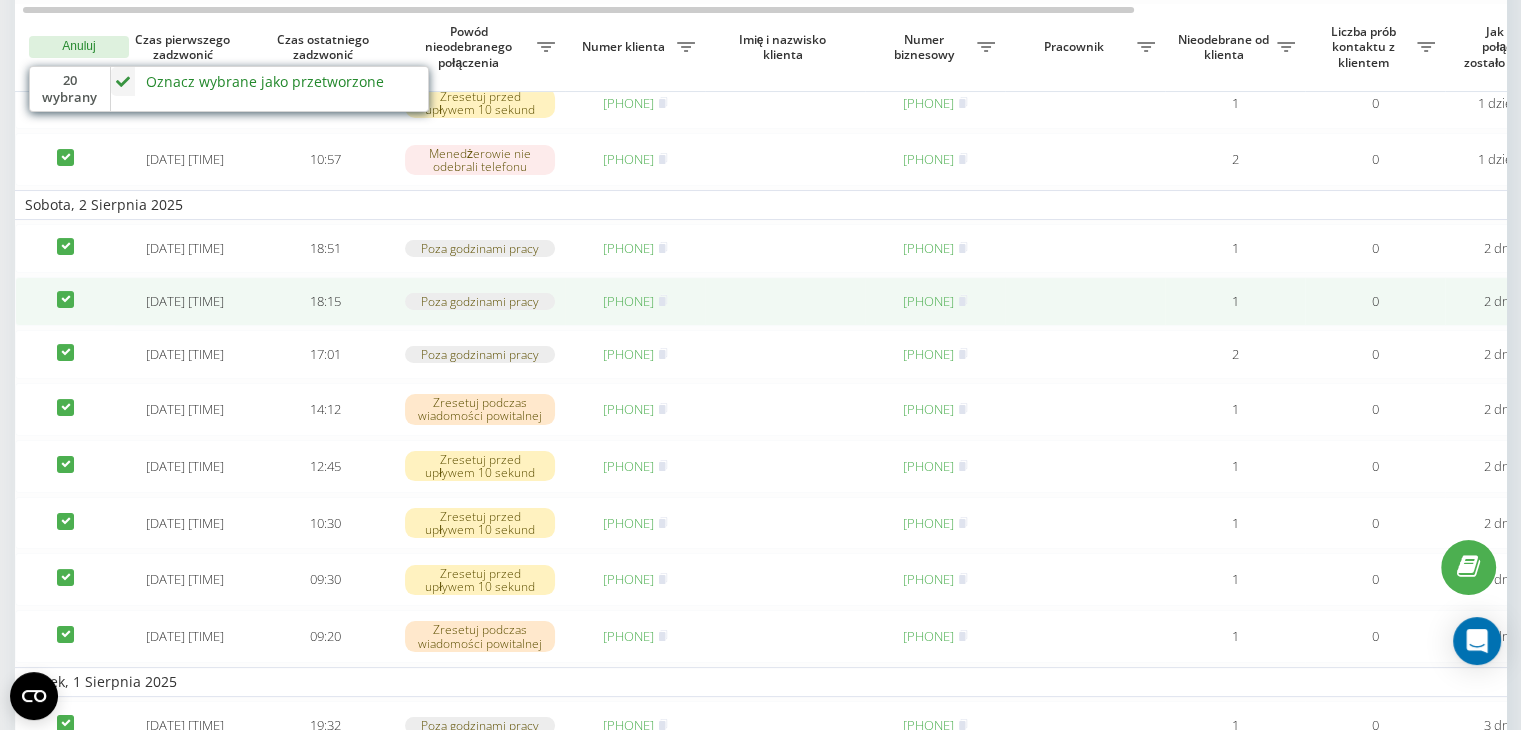 click at bounding box center [65, 301] 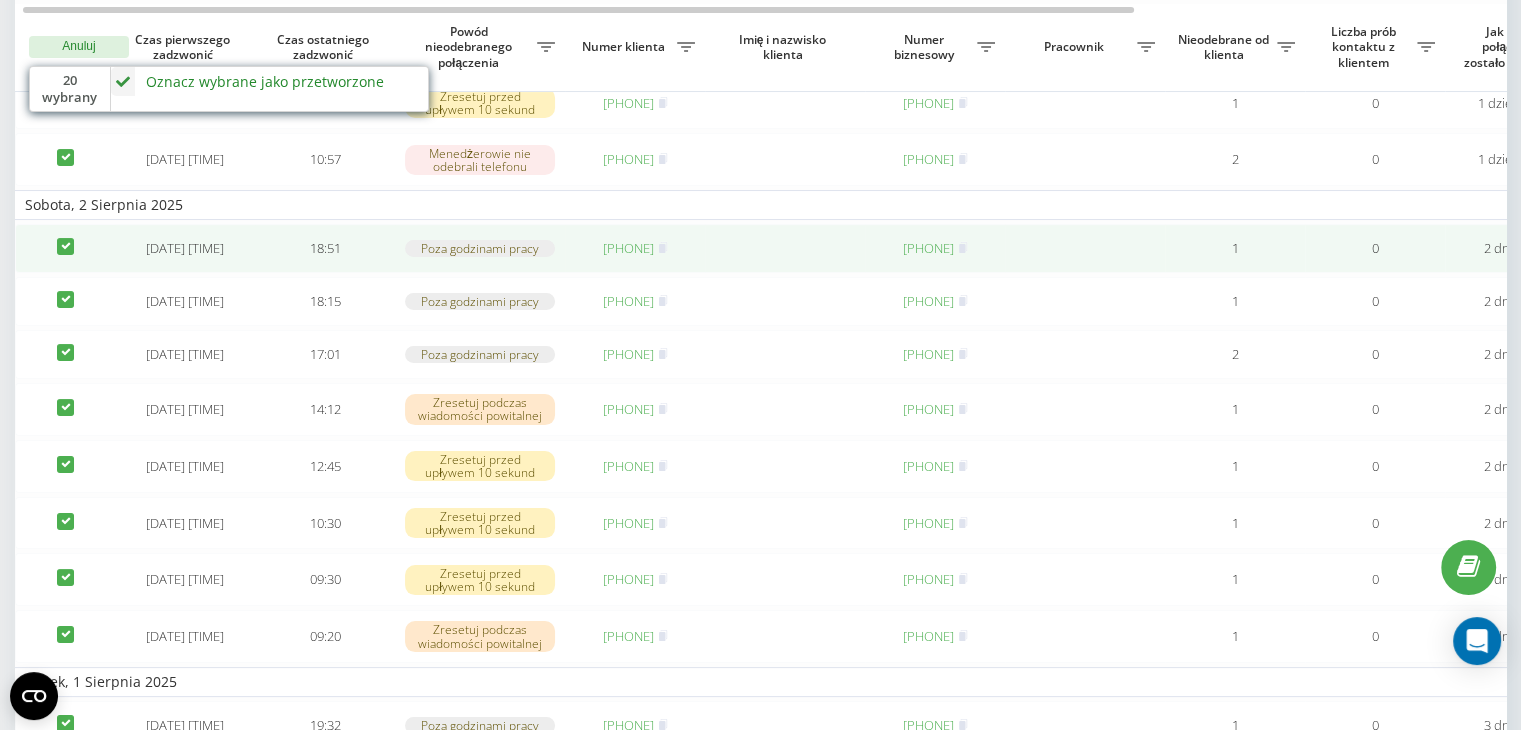 click at bounding box center [65, 238] 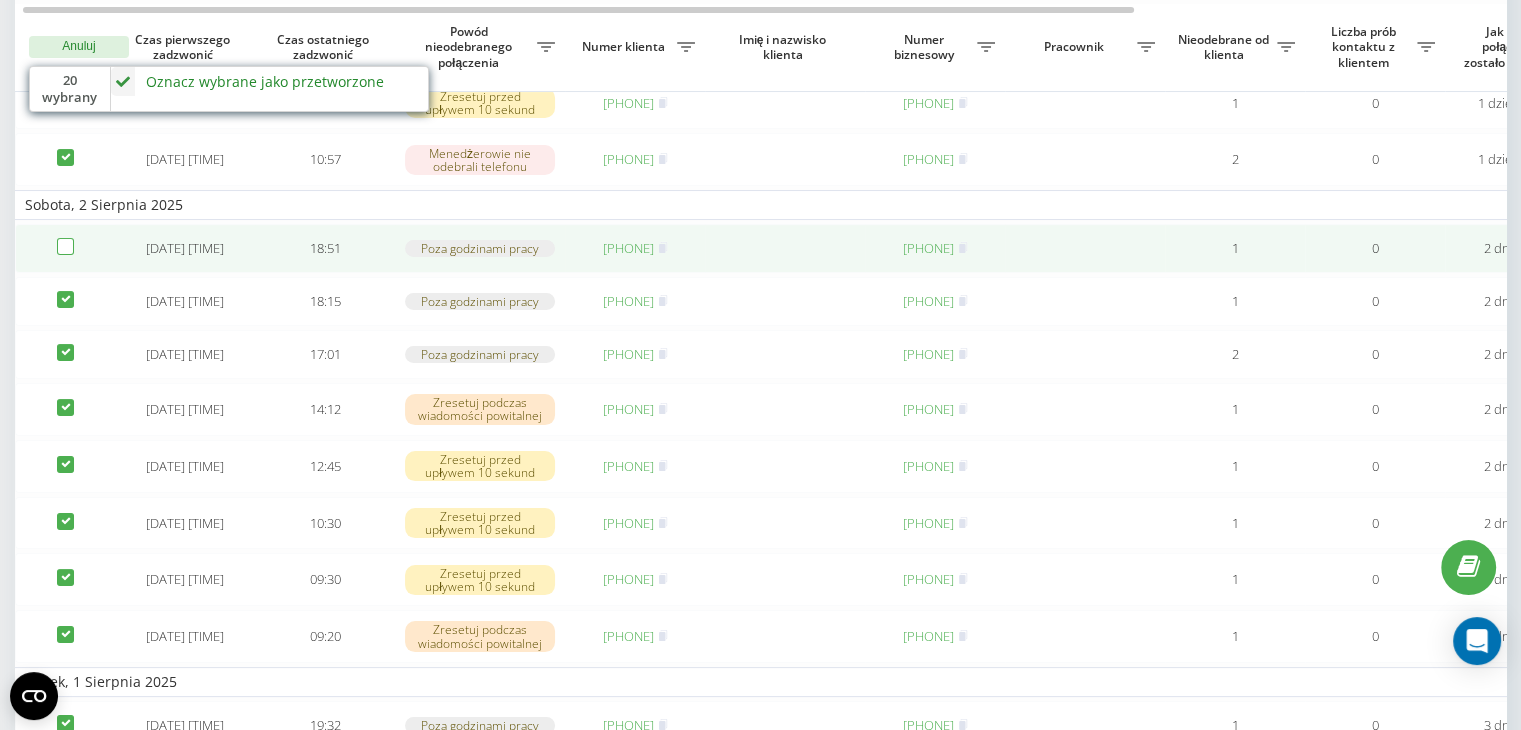 checkbox on "false" 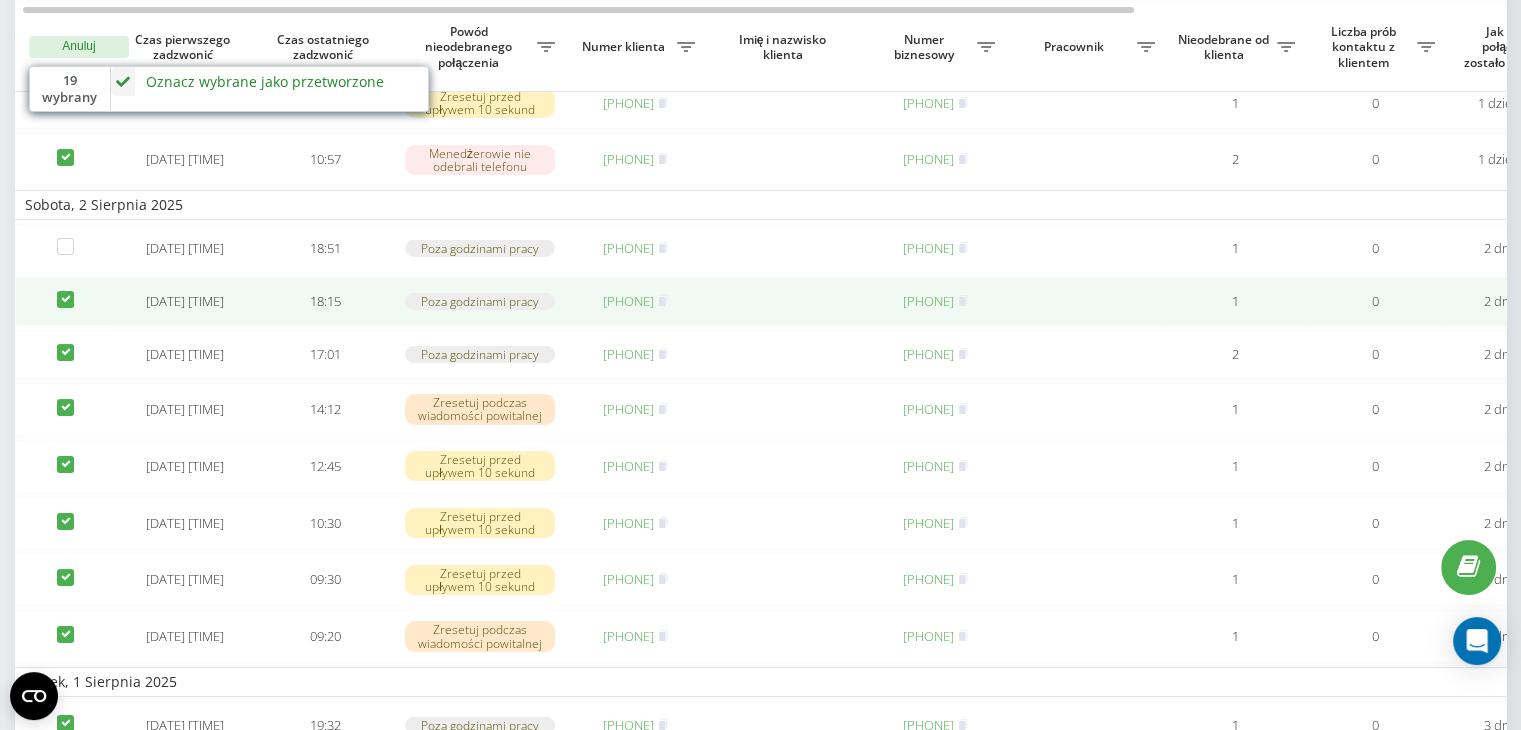 click at bounding box center (65, 291) 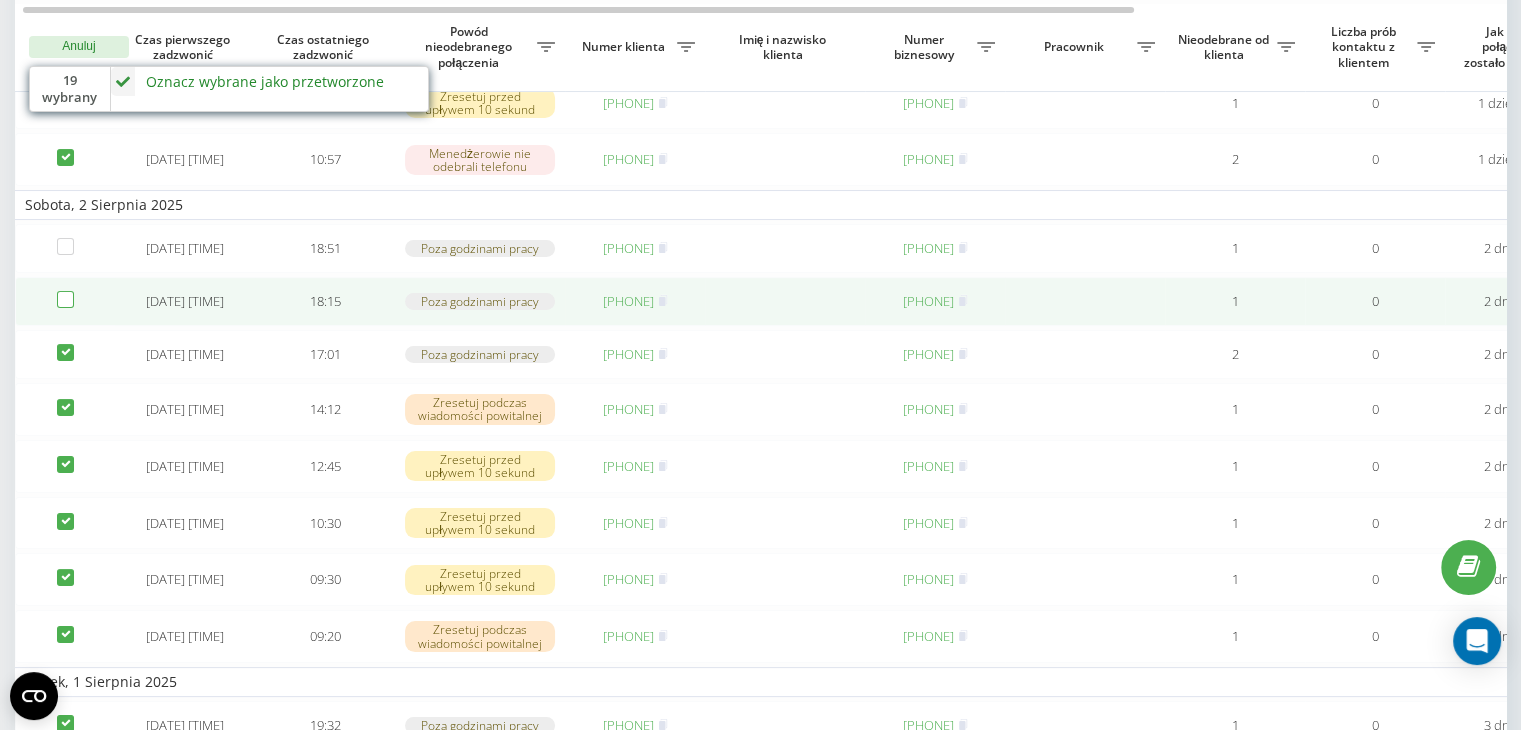 checkbox on "false" 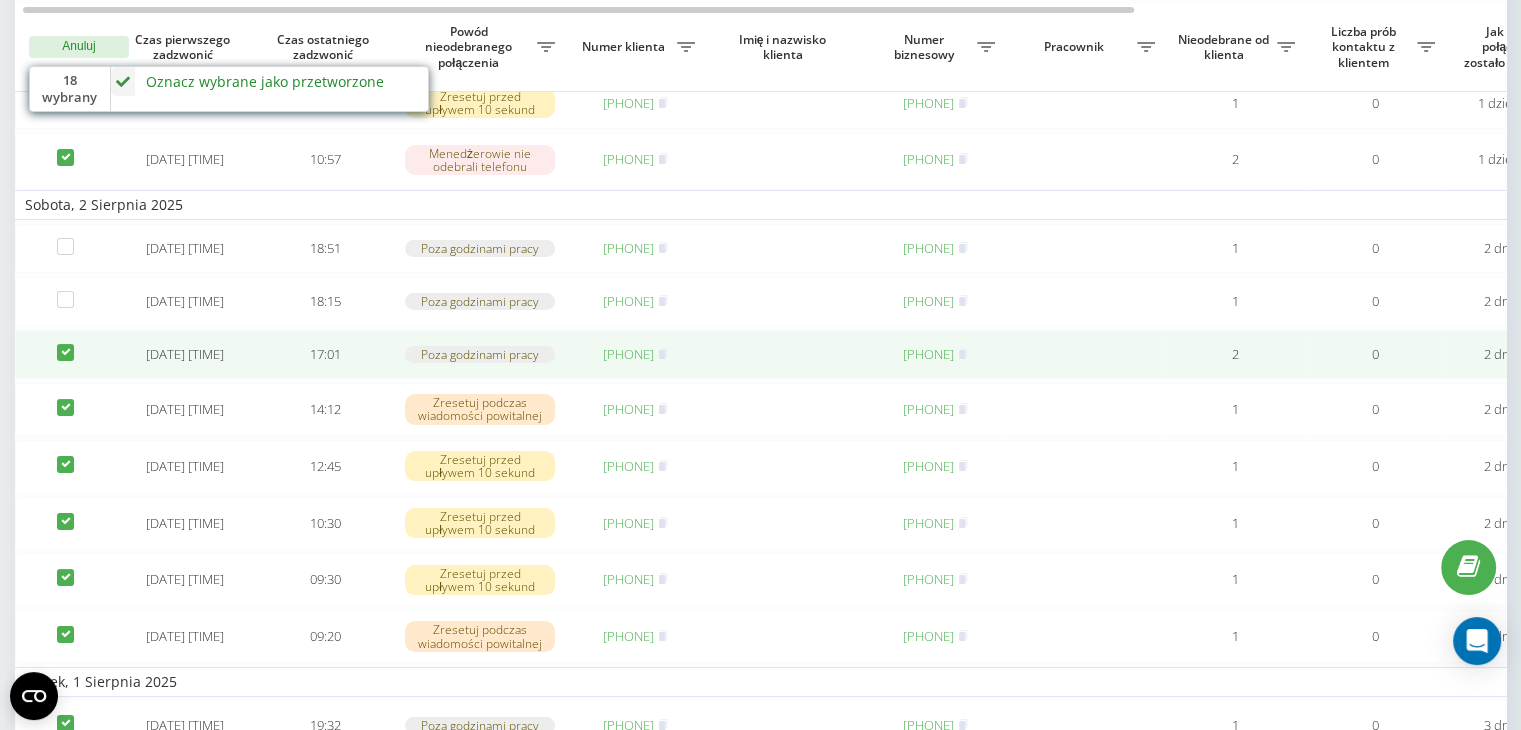click at bounding box center [65, 344] 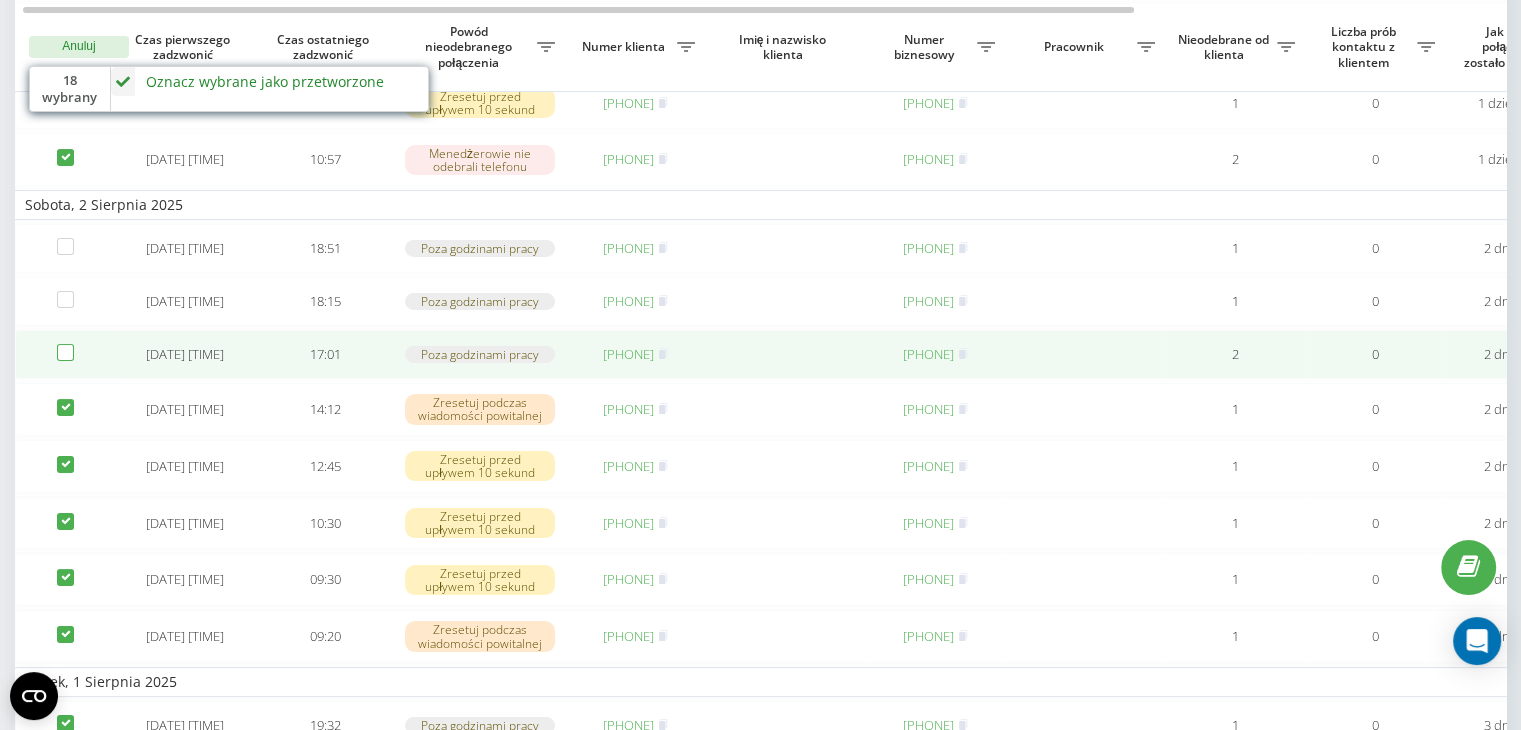 checkbox on "false" 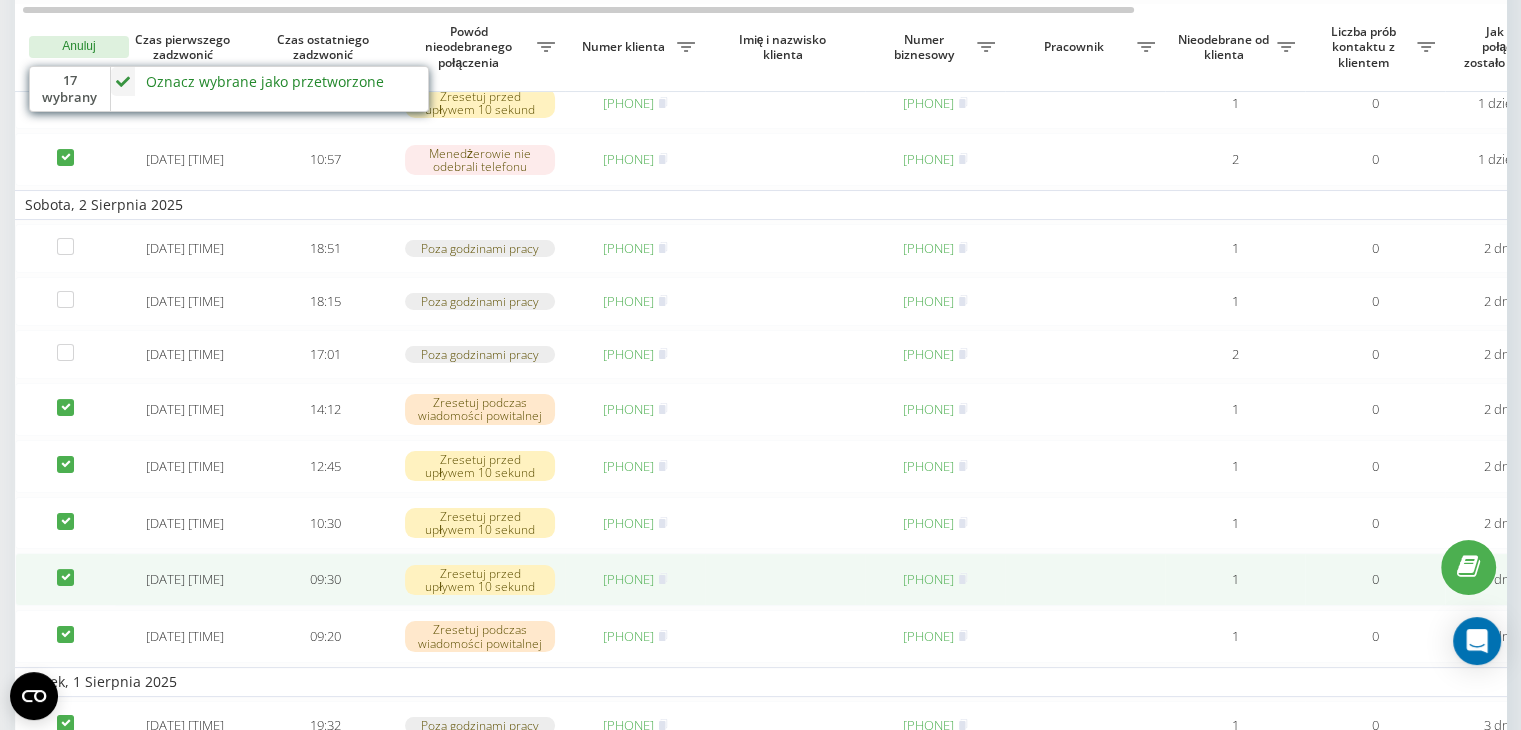 click at bounding box center (65, 569) 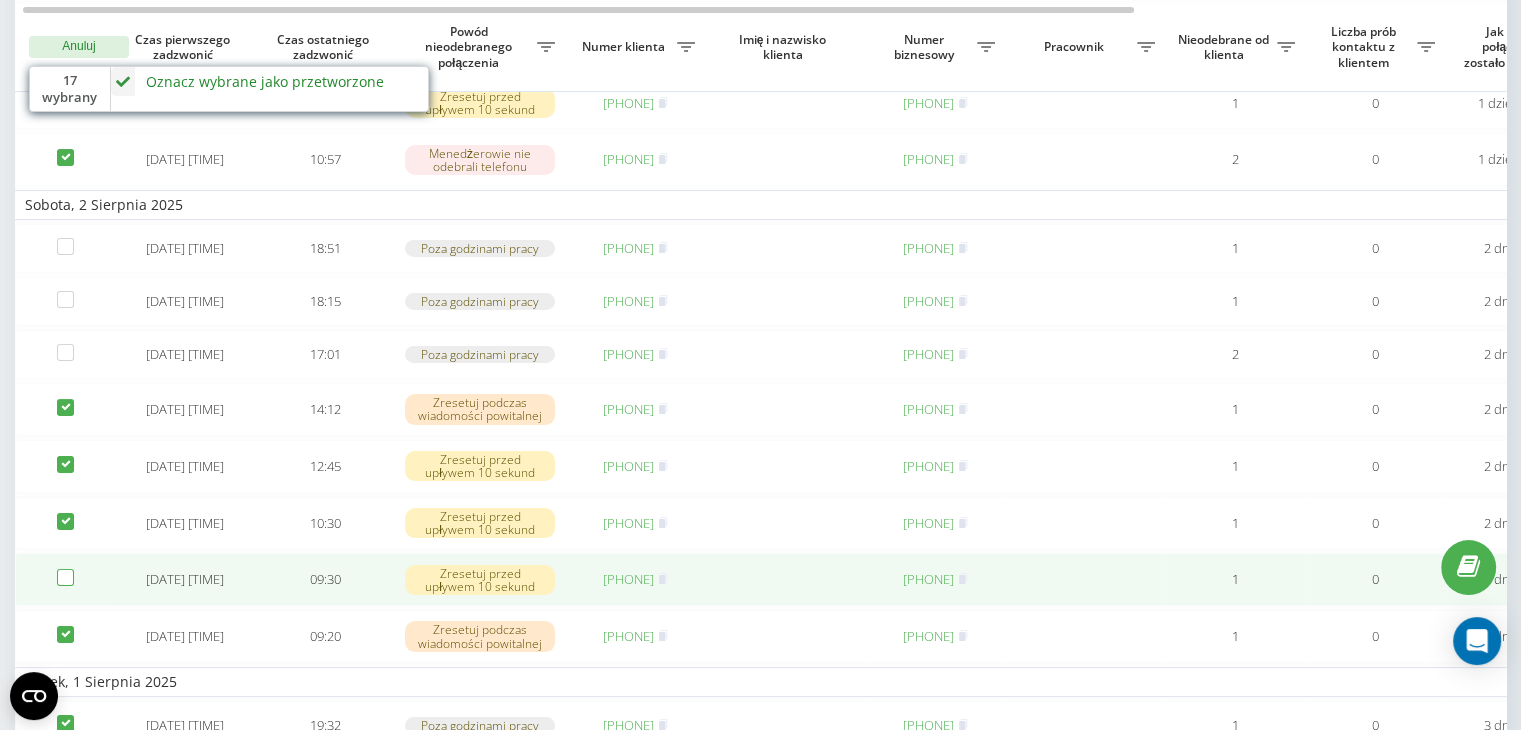 checkbox on "false" 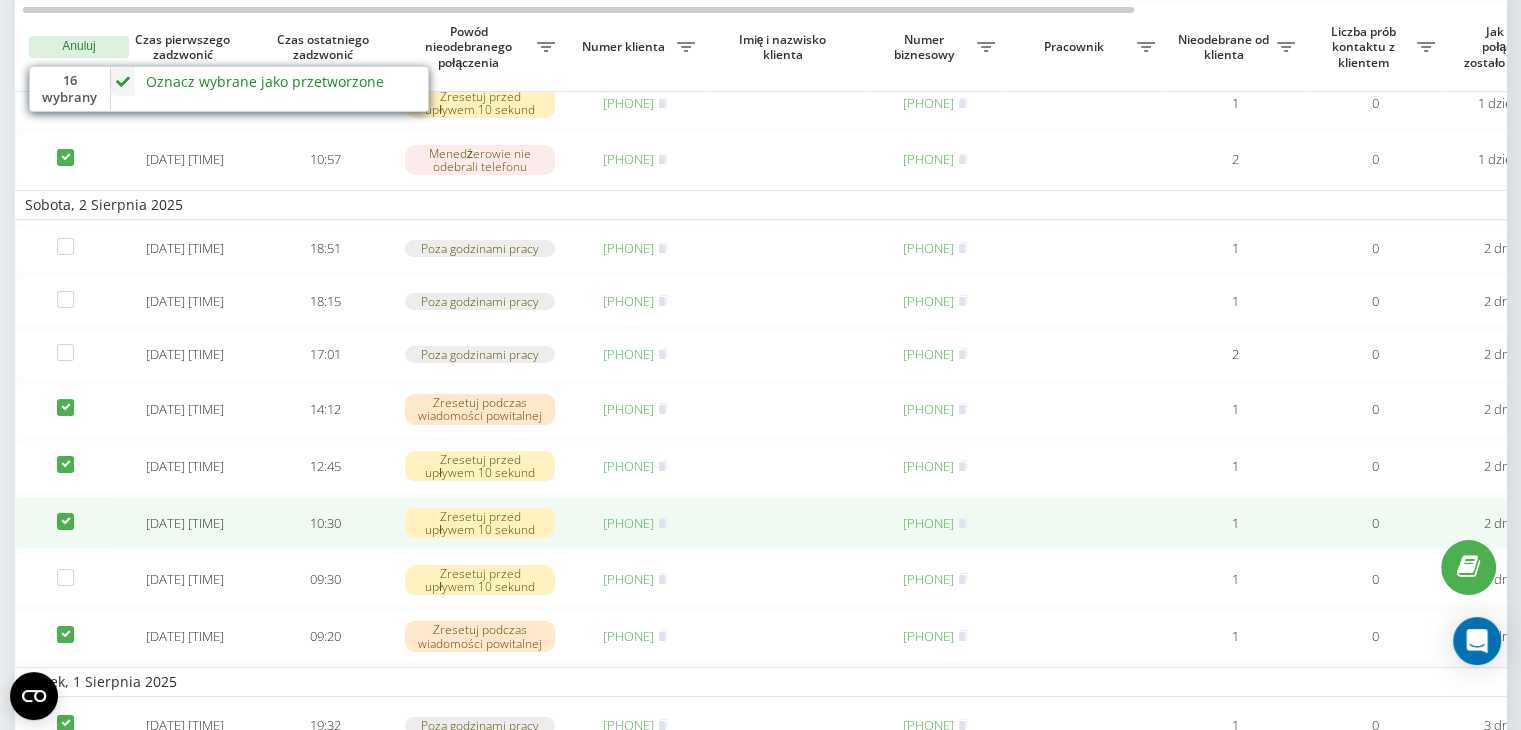 click at bounding box center [65, 513] 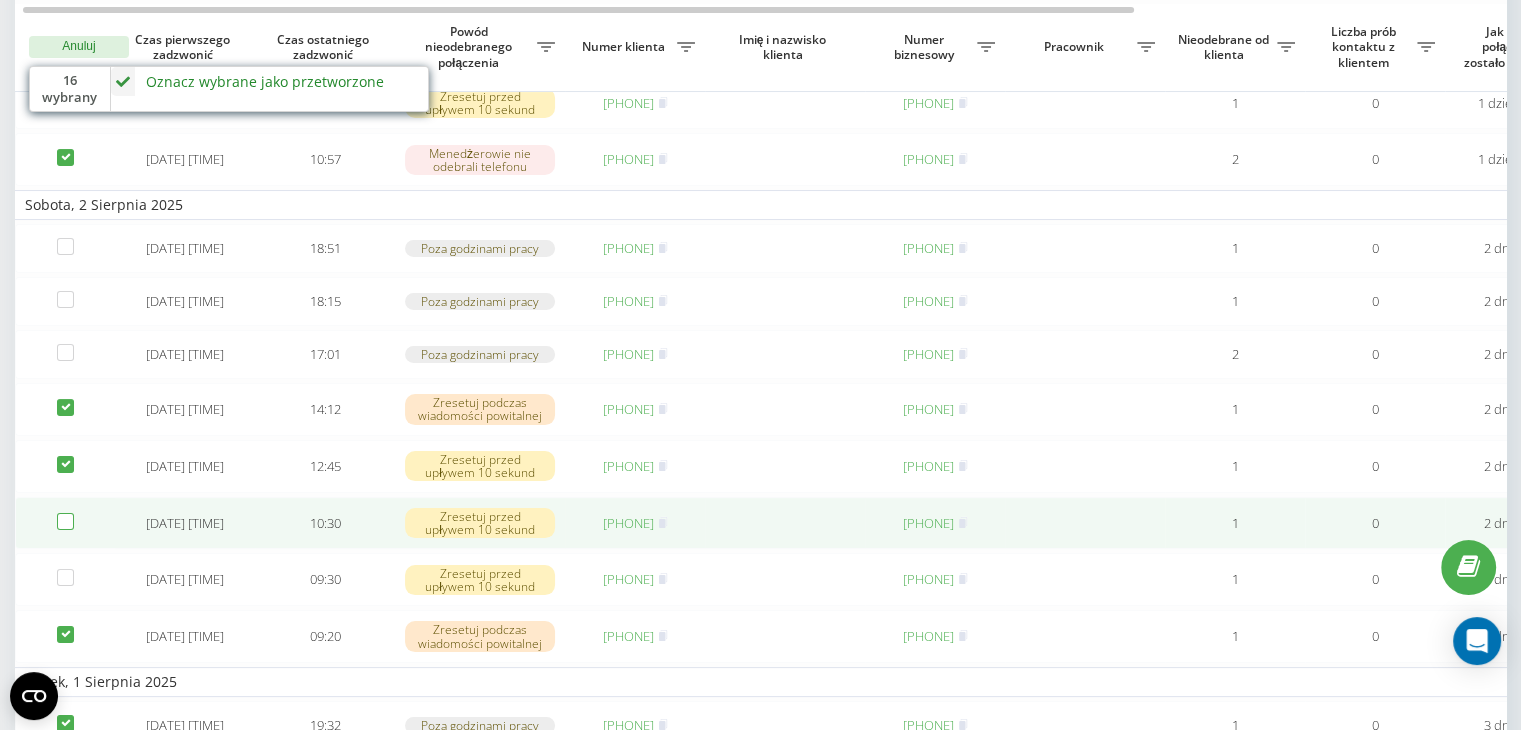 checkbox on "false" 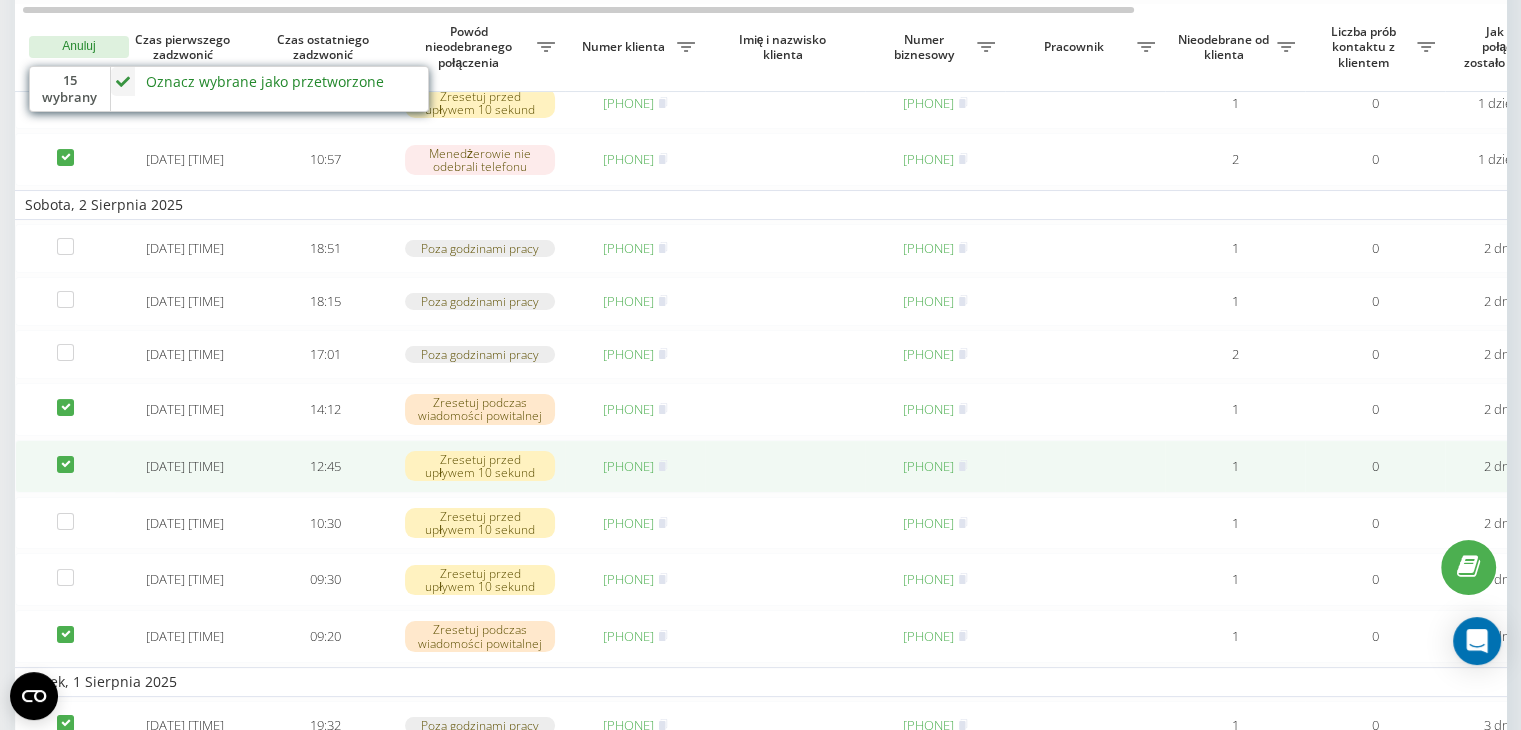 click at bounding box center (65, 456) 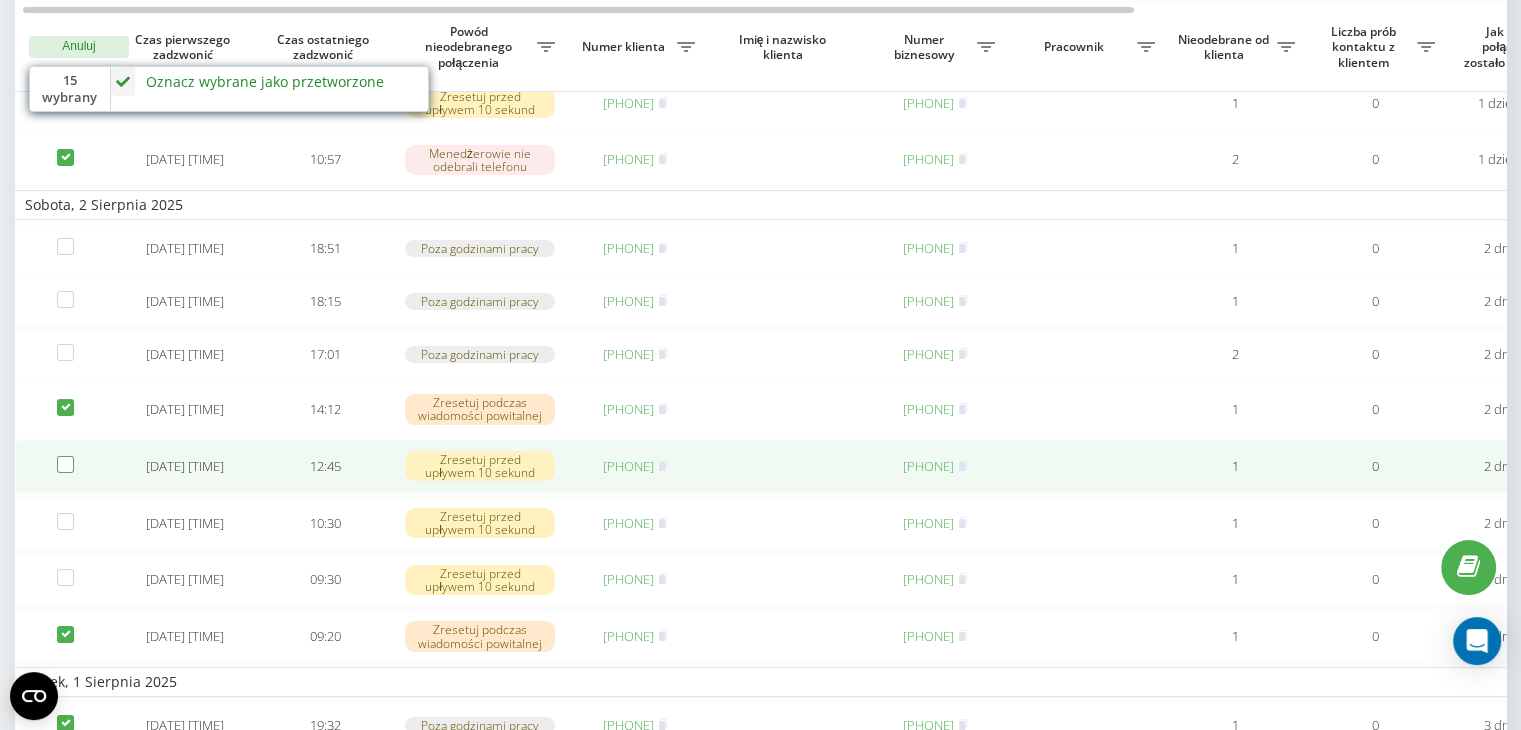 checkbox on "false" 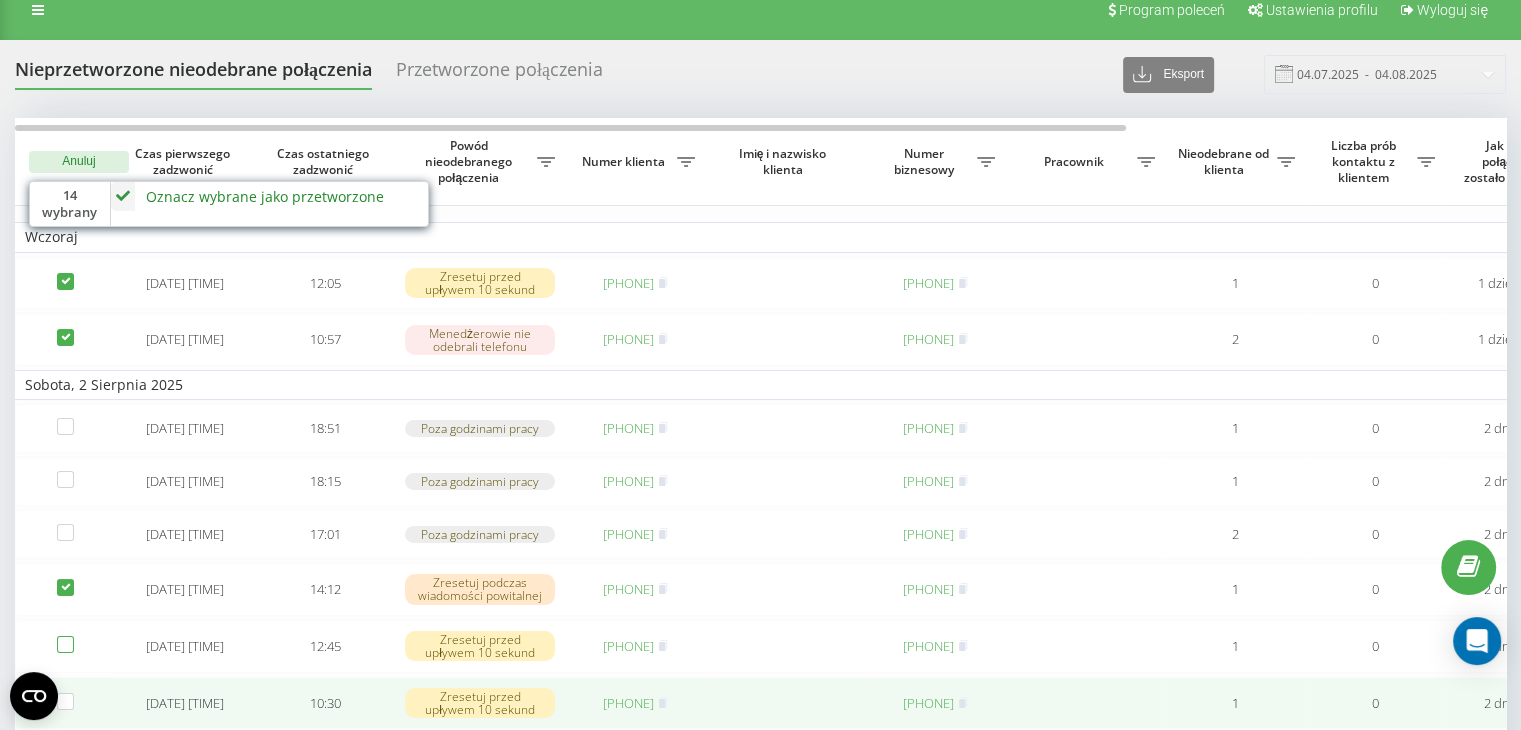 scroll, scrollTop: 0, scrollLeft: 0, axis: both 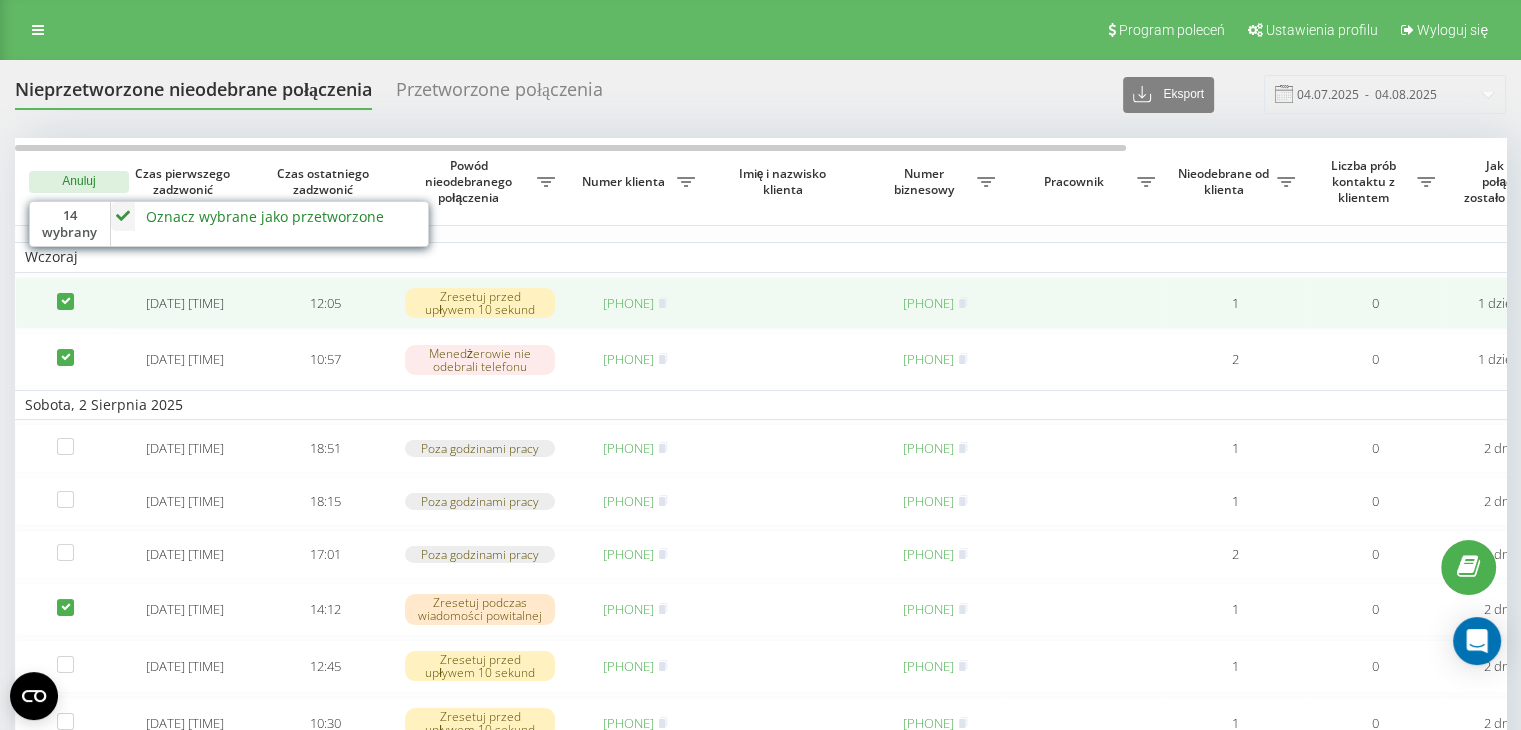 click at bounding box center (65, 303) 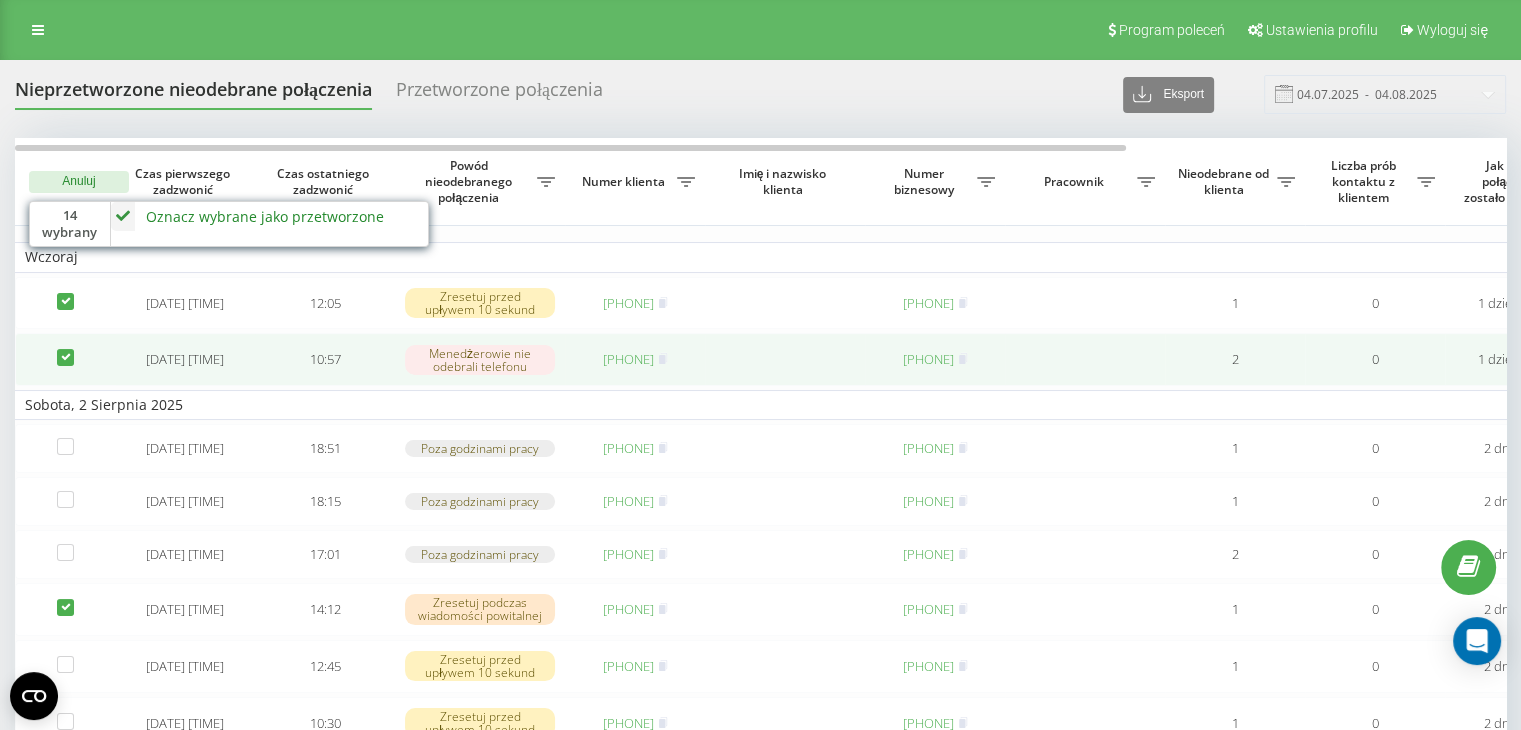 click at bounding box center [65, 359] 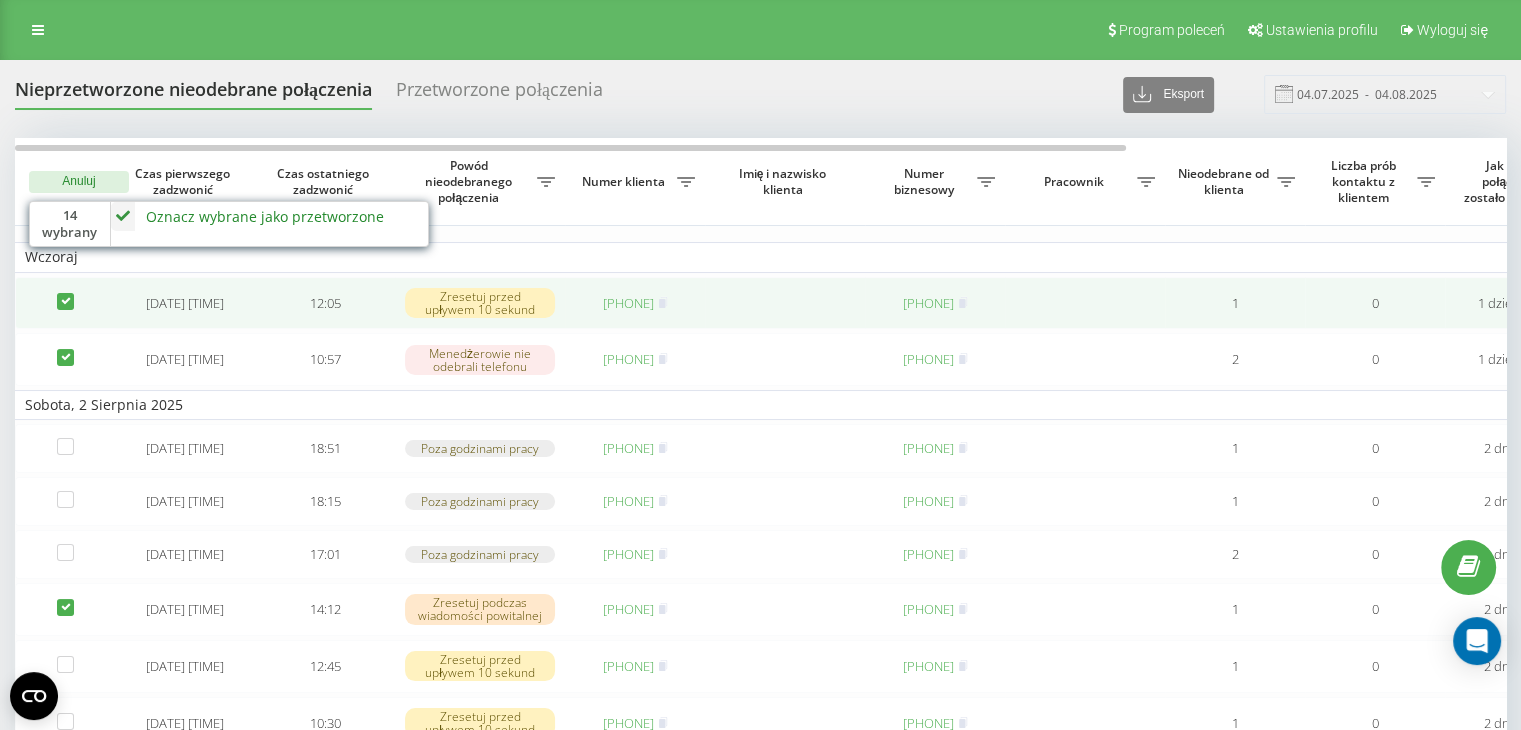 click at bounding box center [65, 293] 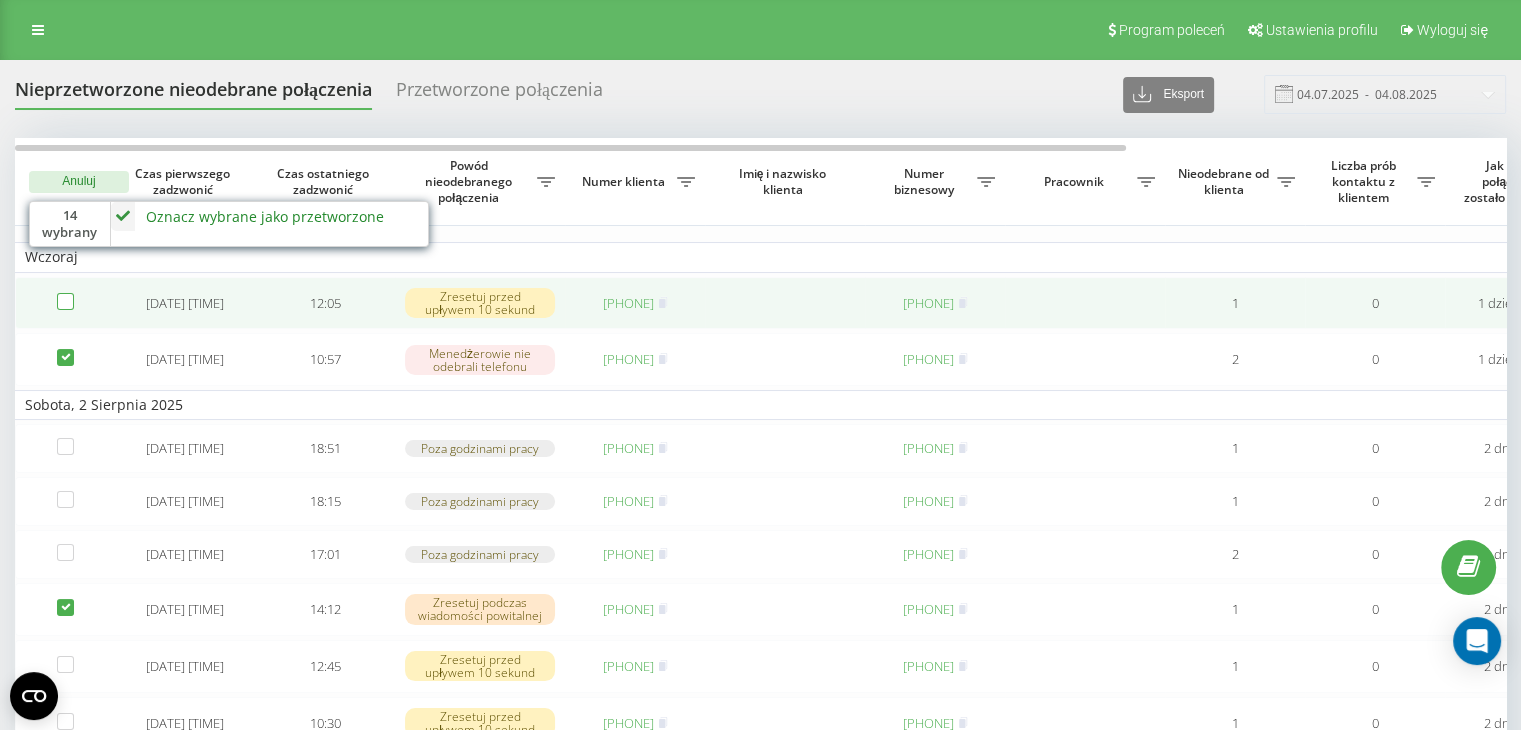 checkbox on "false" 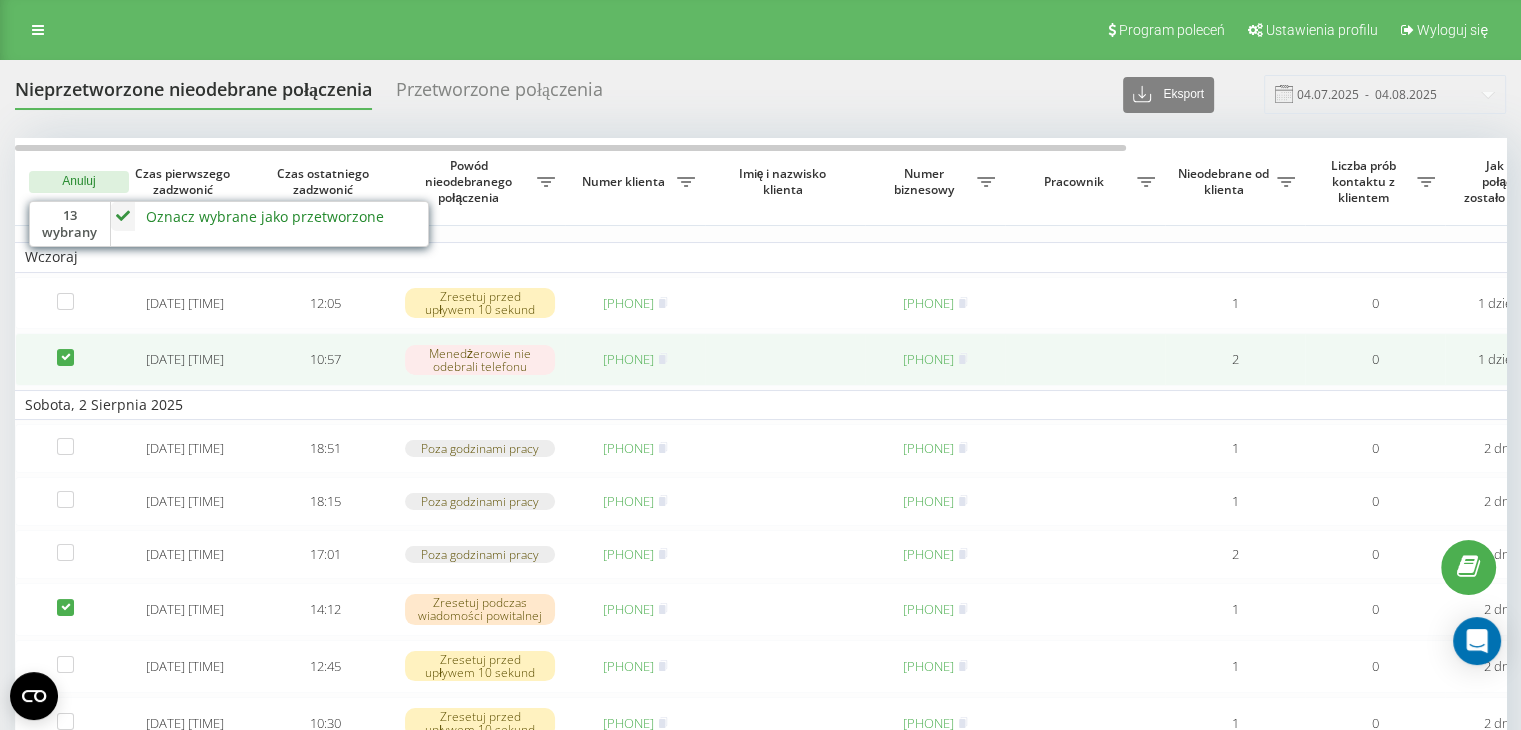 click at bounding box center [65, 349] 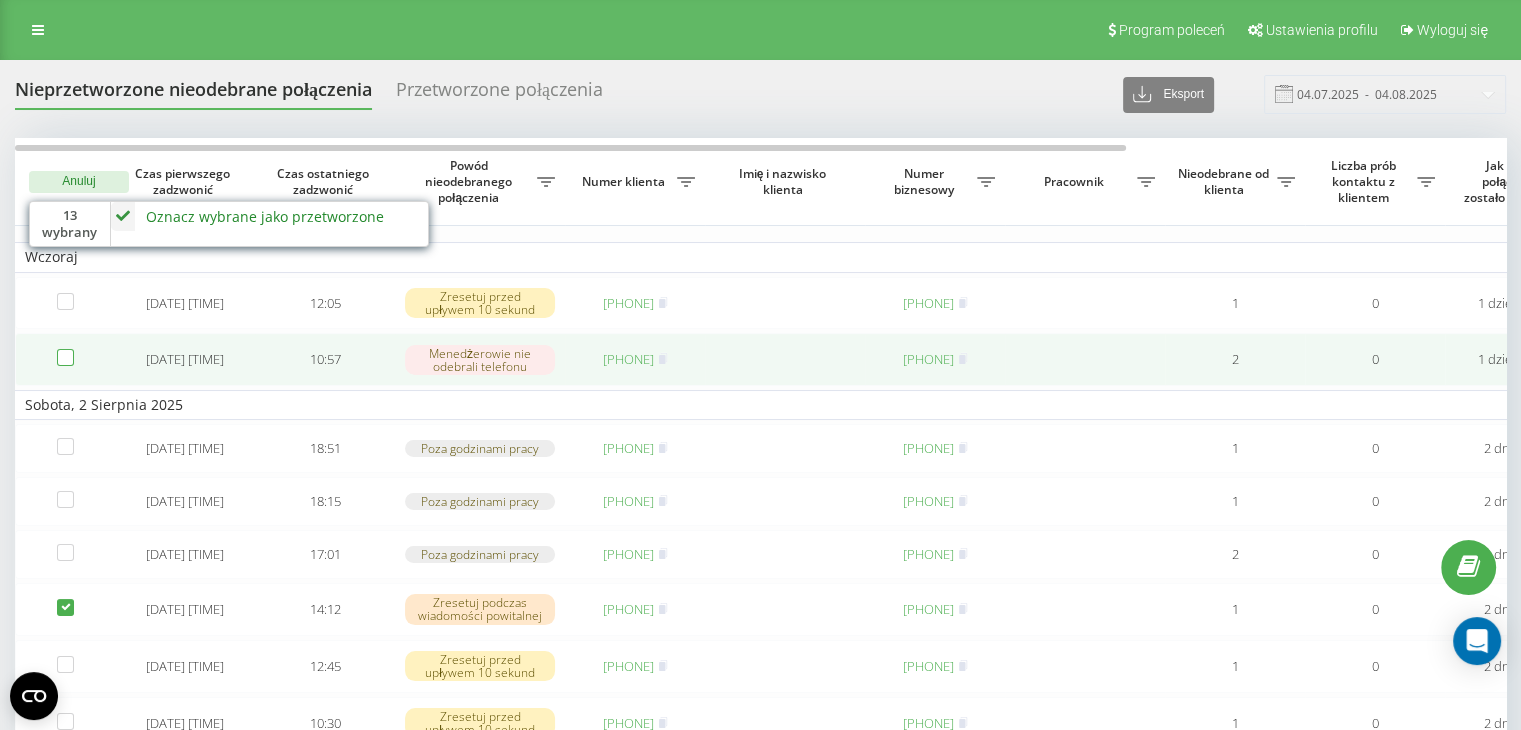 checkbox on "false" 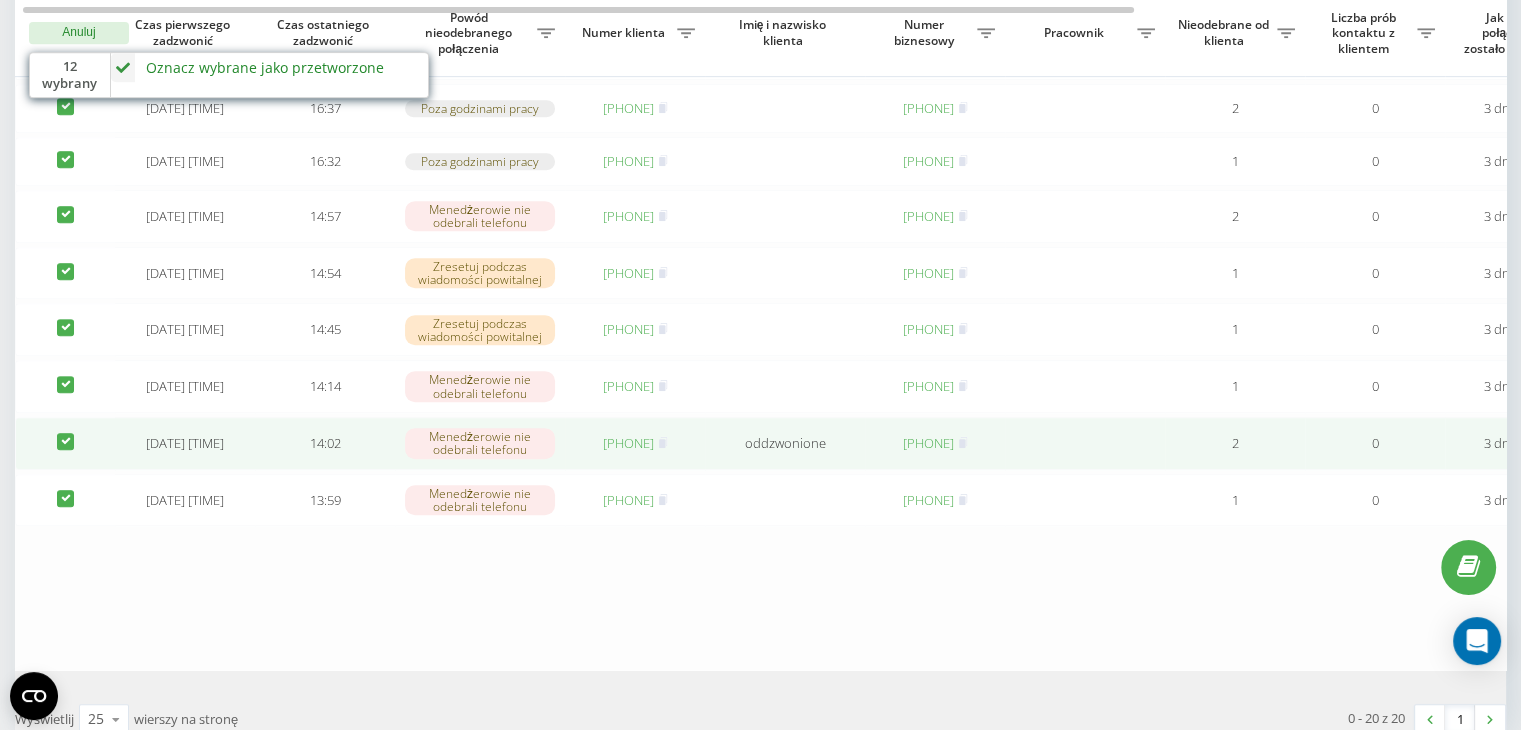 scroll, scrollTop: 823, scrollLeft: 0, axis: vertical 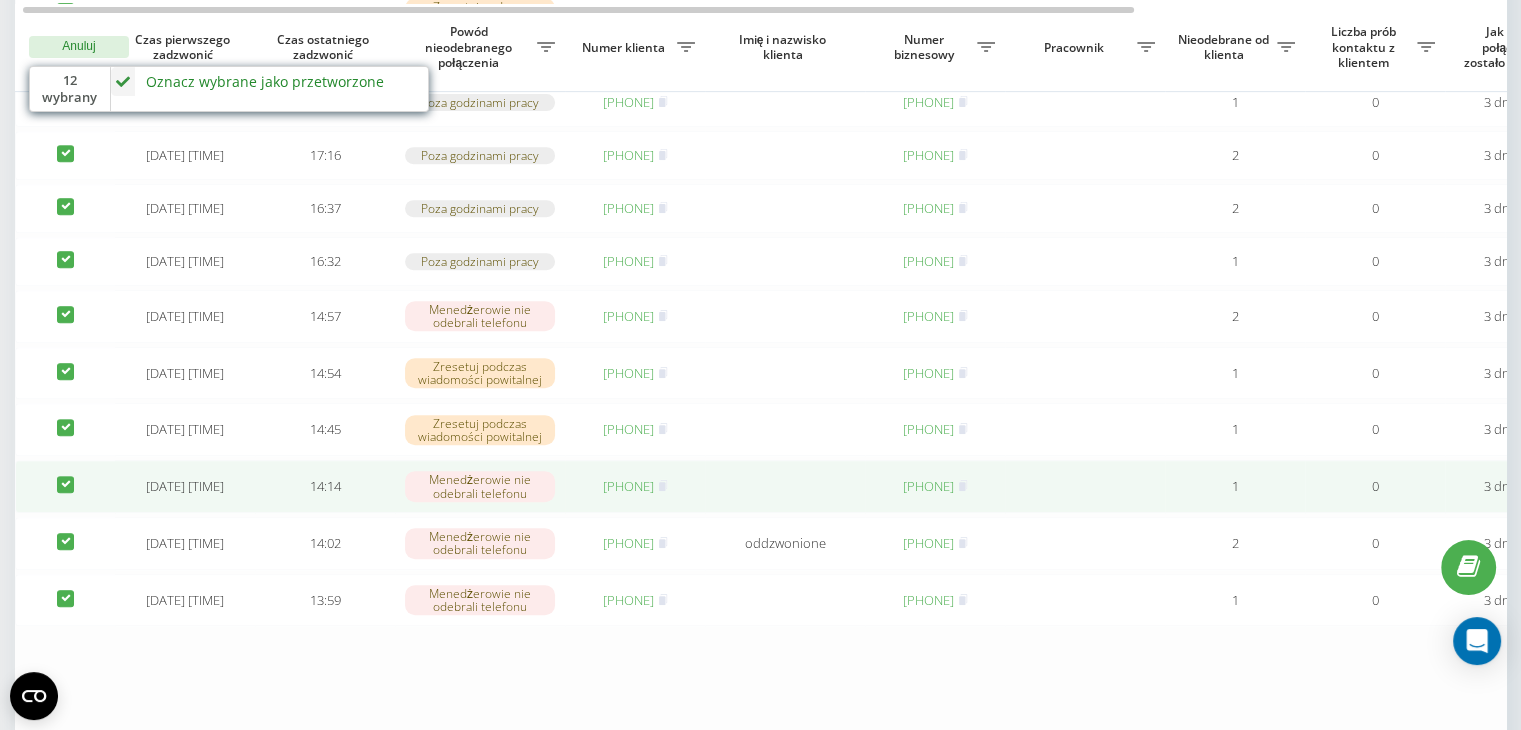 click at bounding box center [65, 476] 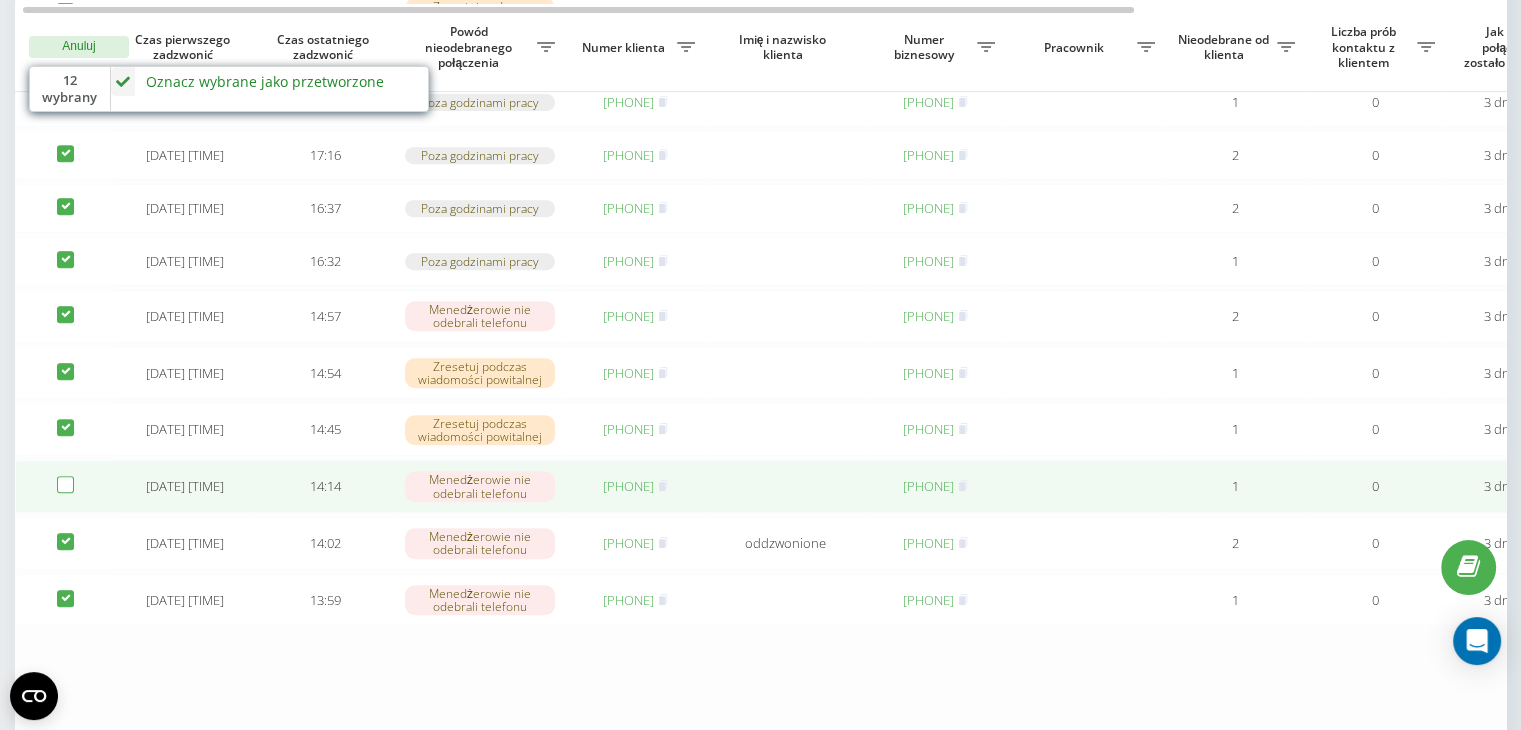 checkbox on "false" 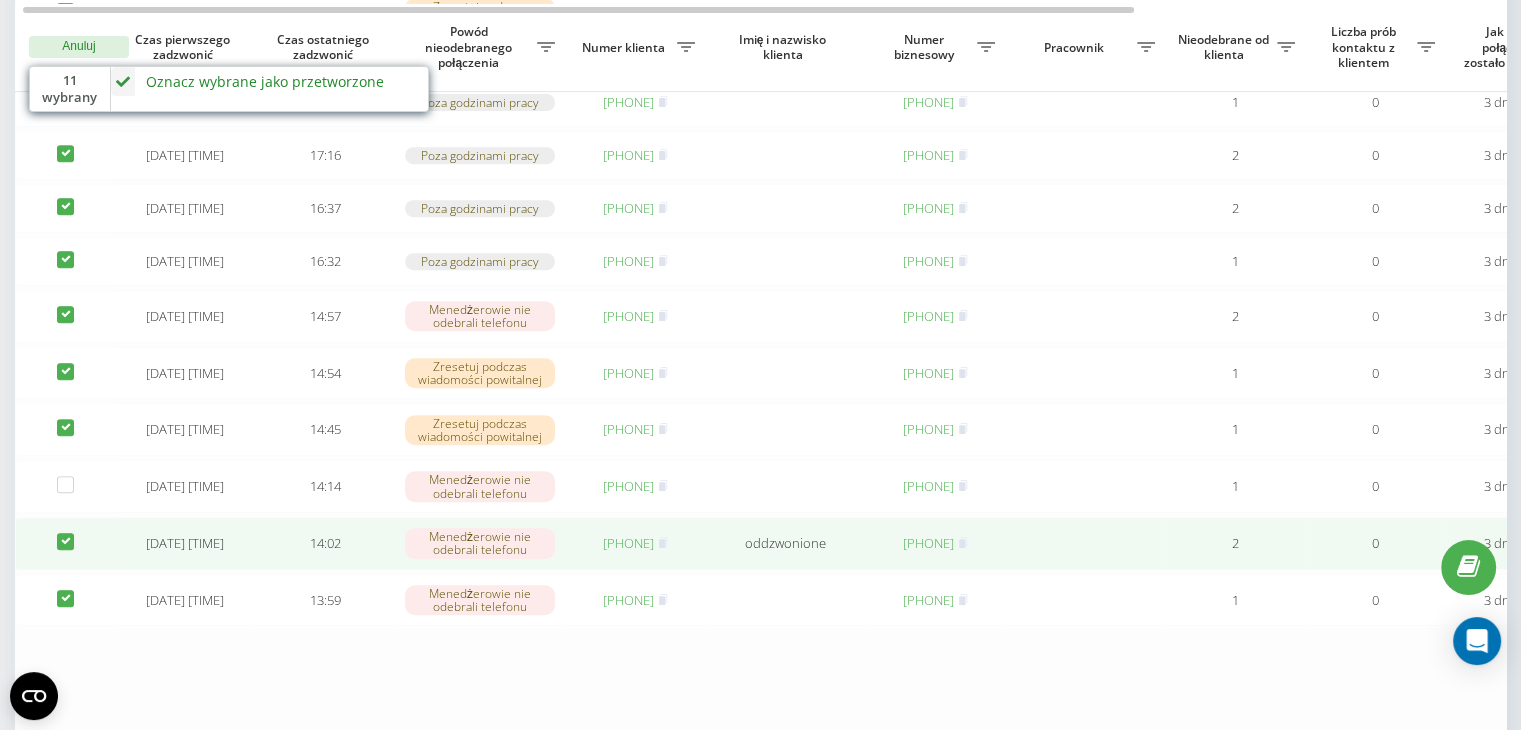click at bounding box center (65, 533) 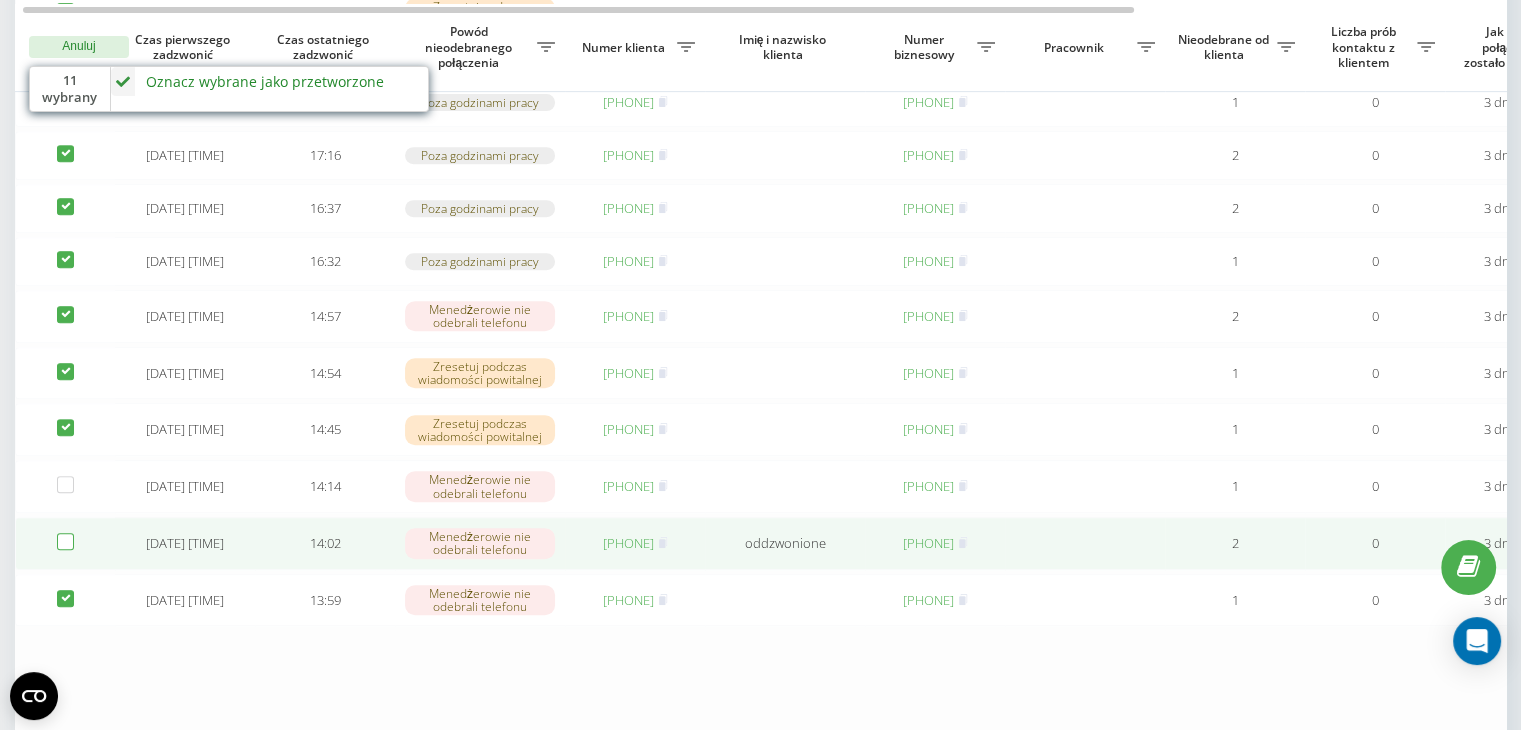 checkbox on "false" 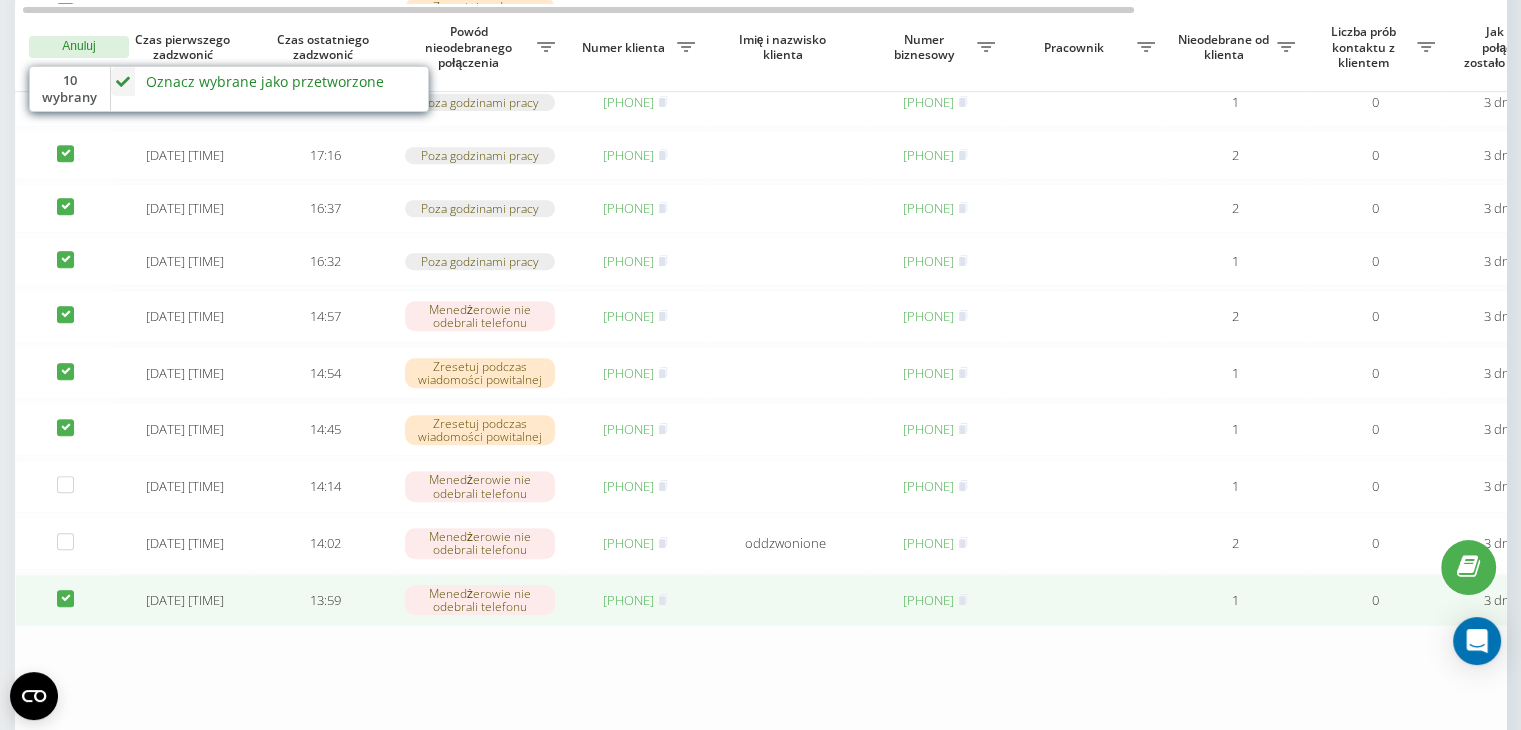 click at bounding box center (65, 600) 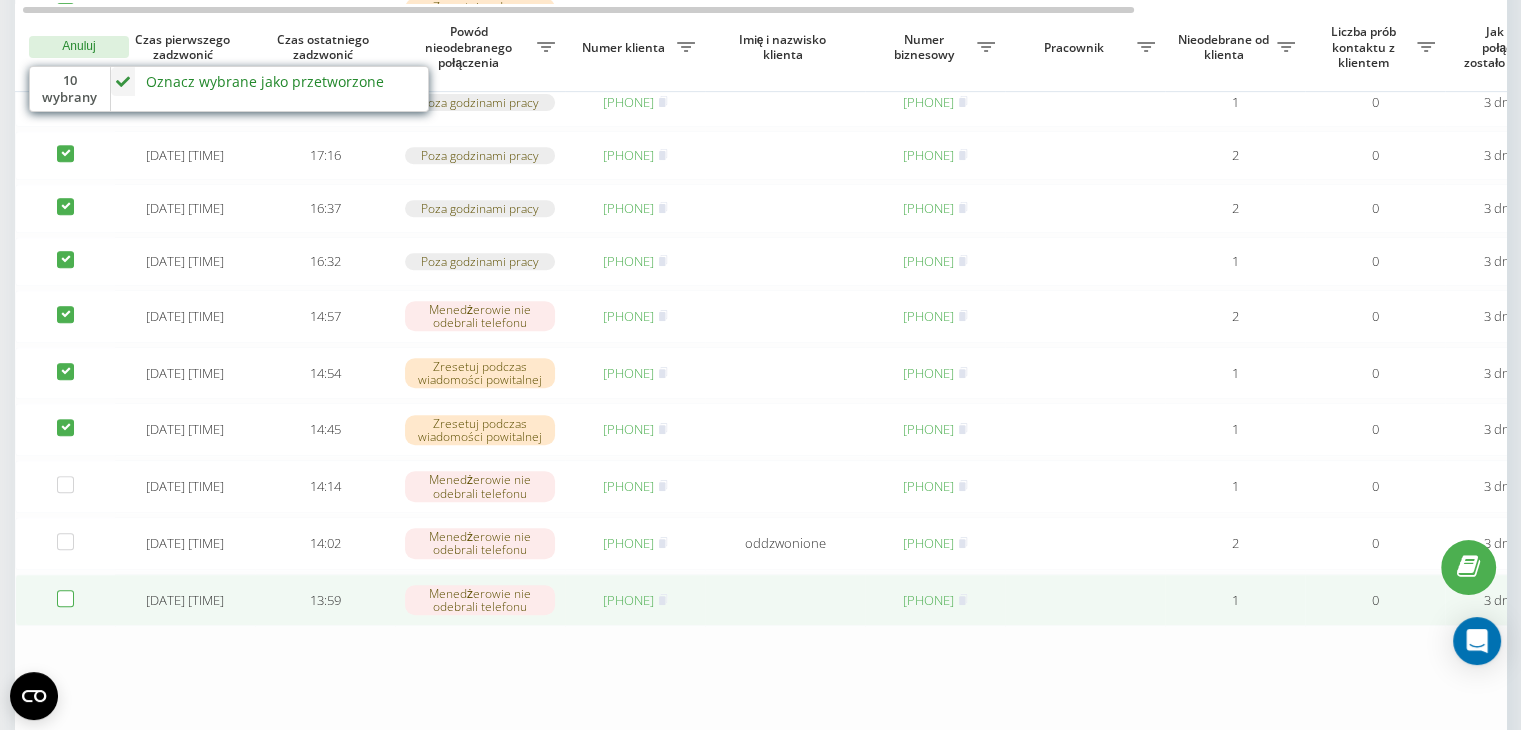 checkbox on "false" 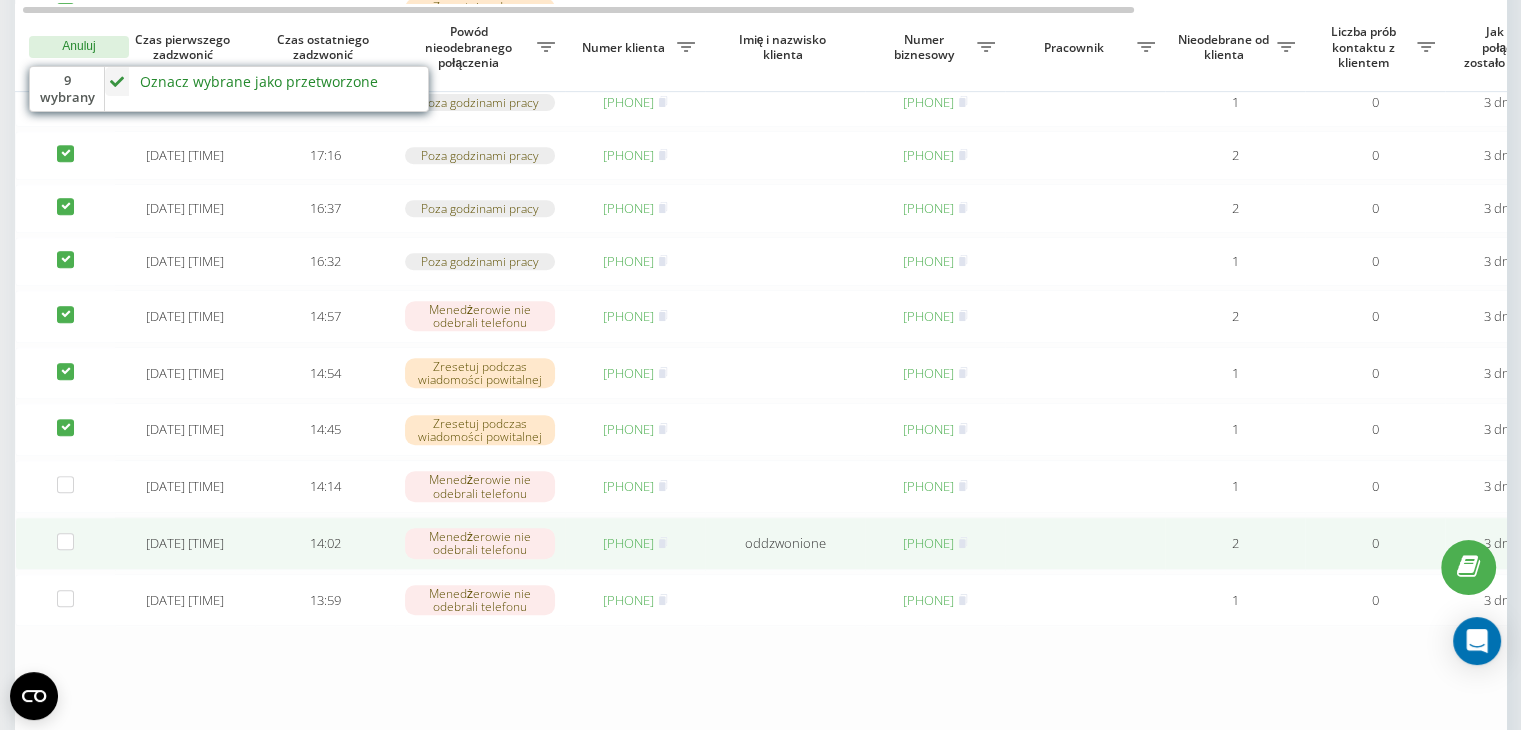 drag, startPoint x: 60, startPoint y: 571, endPoint x: 67, endPoint y: 600, distance: 29.832869 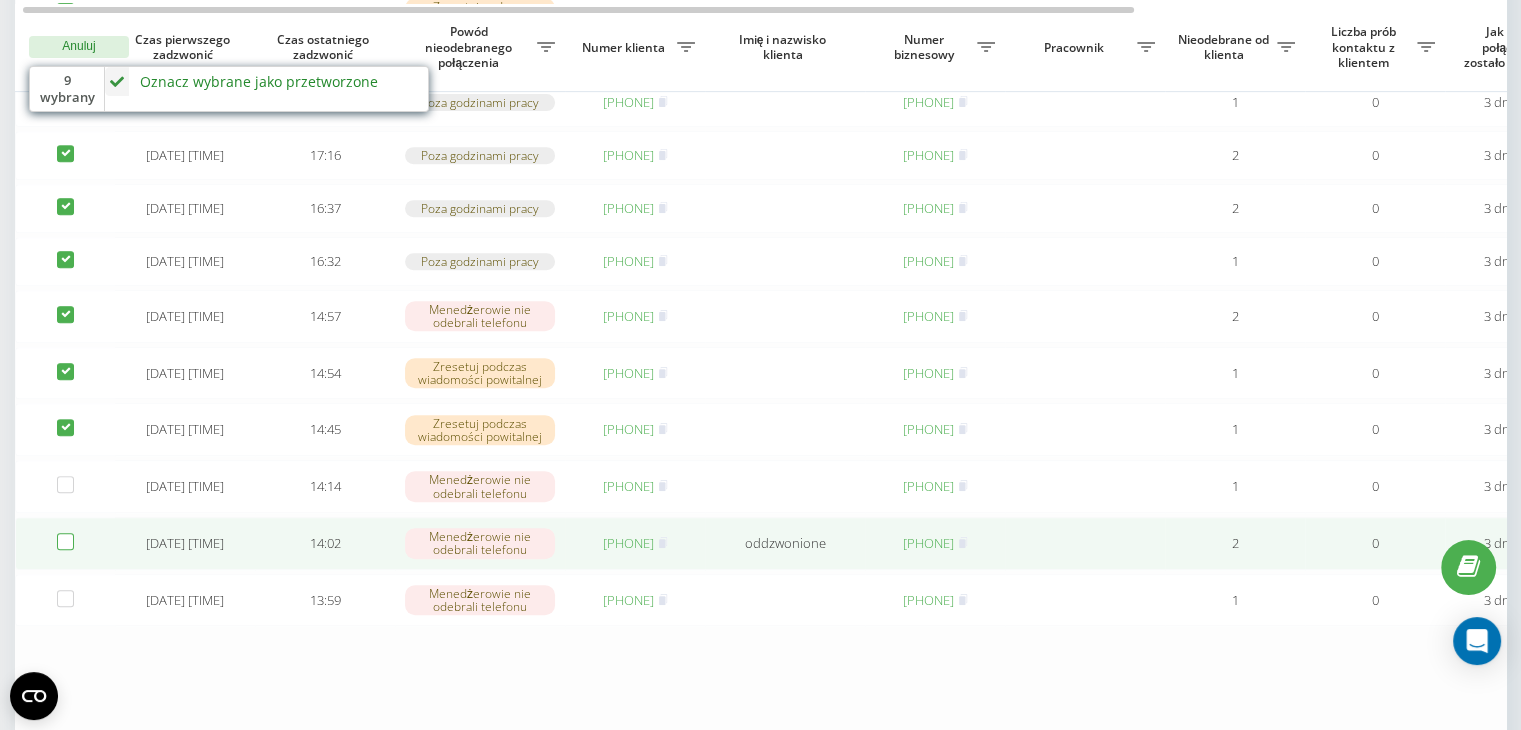 click at bounding box center [65, 533] 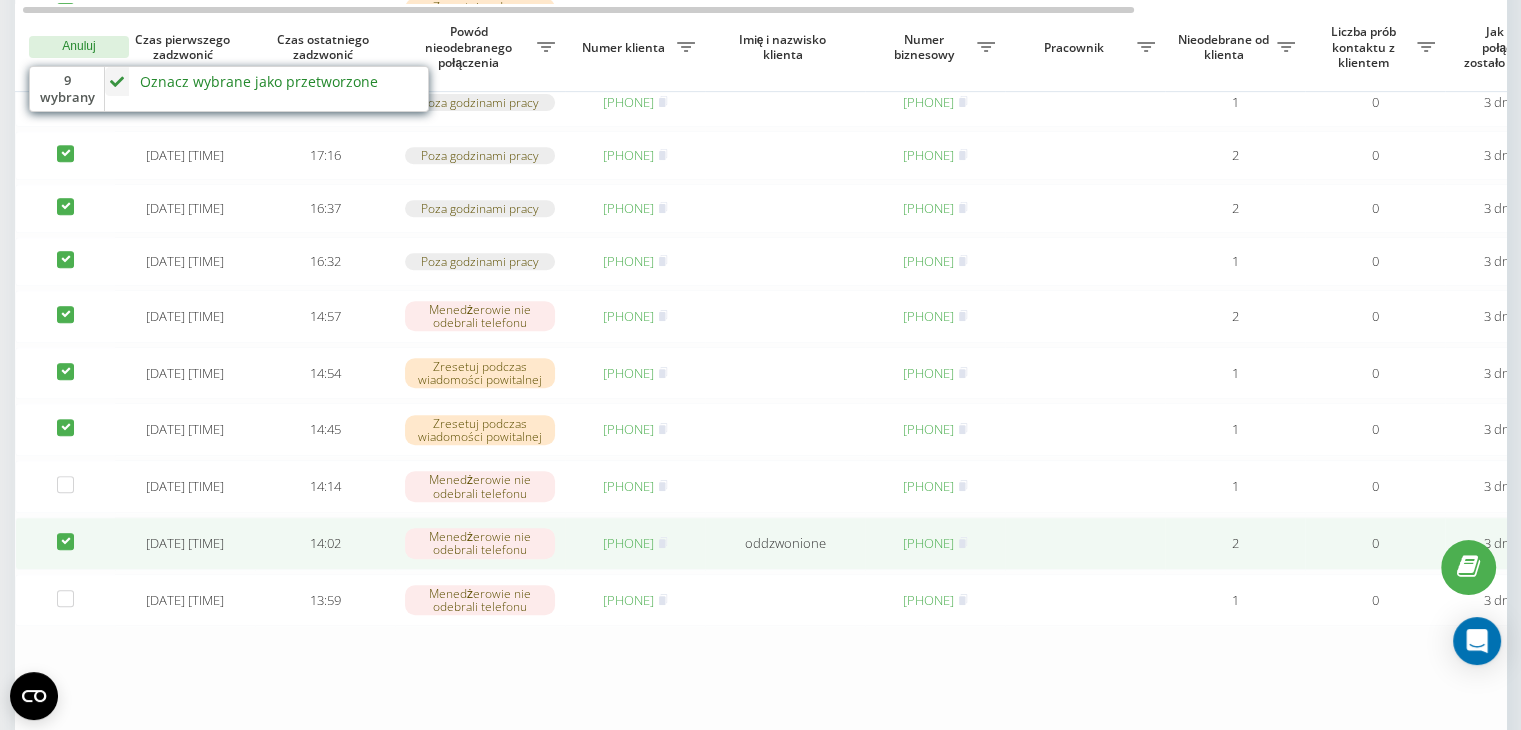 checkbox on "true" 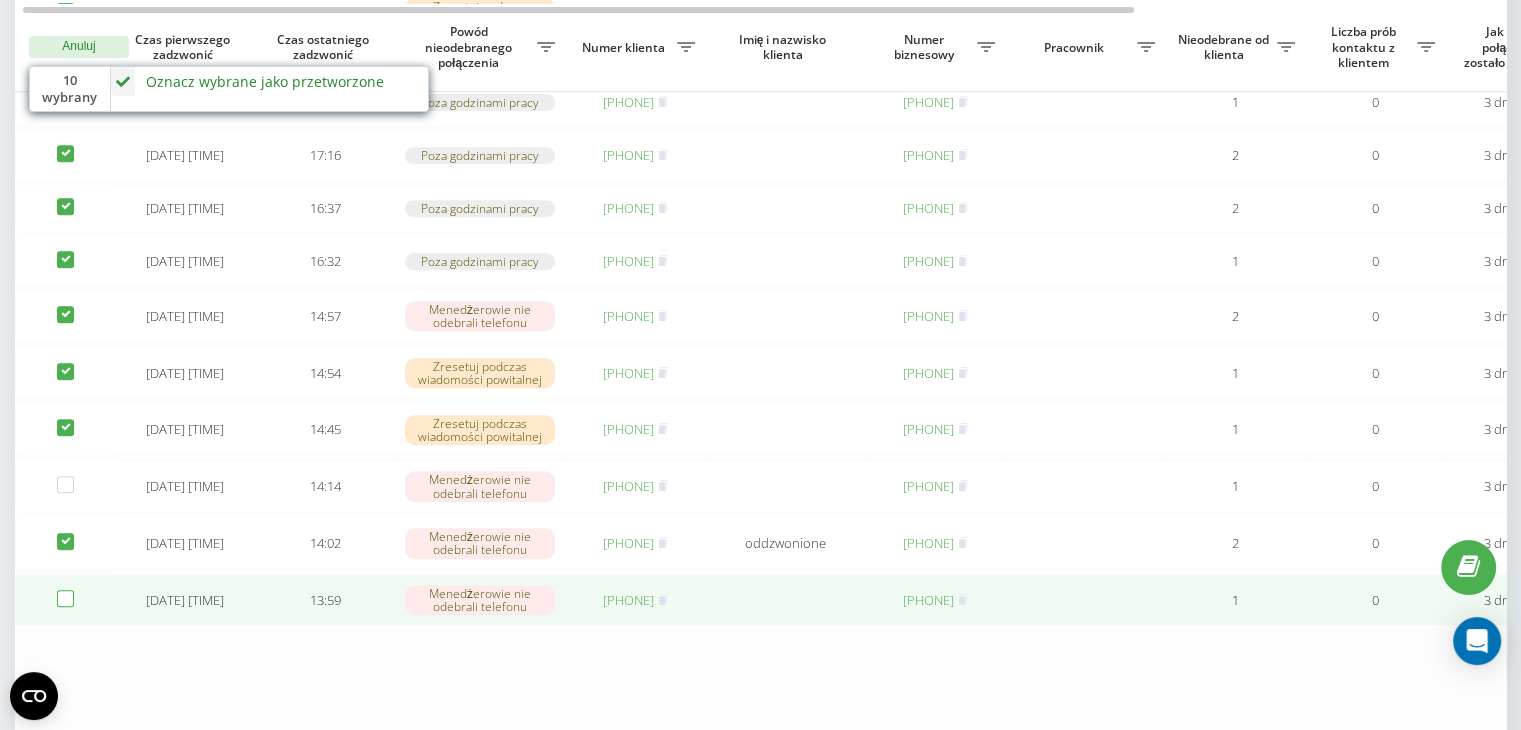 click at bounding box center (65, 590) 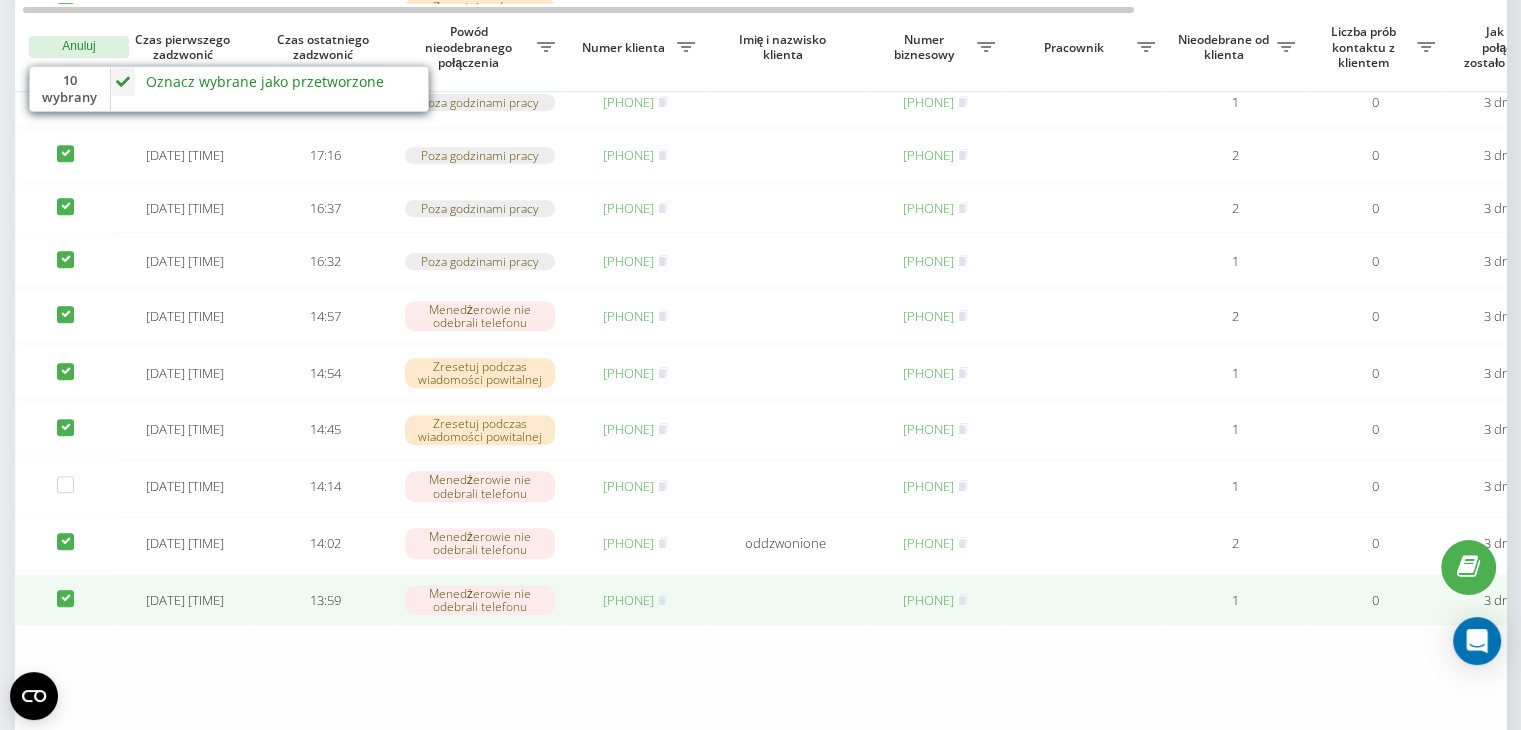 checkbox on "true" 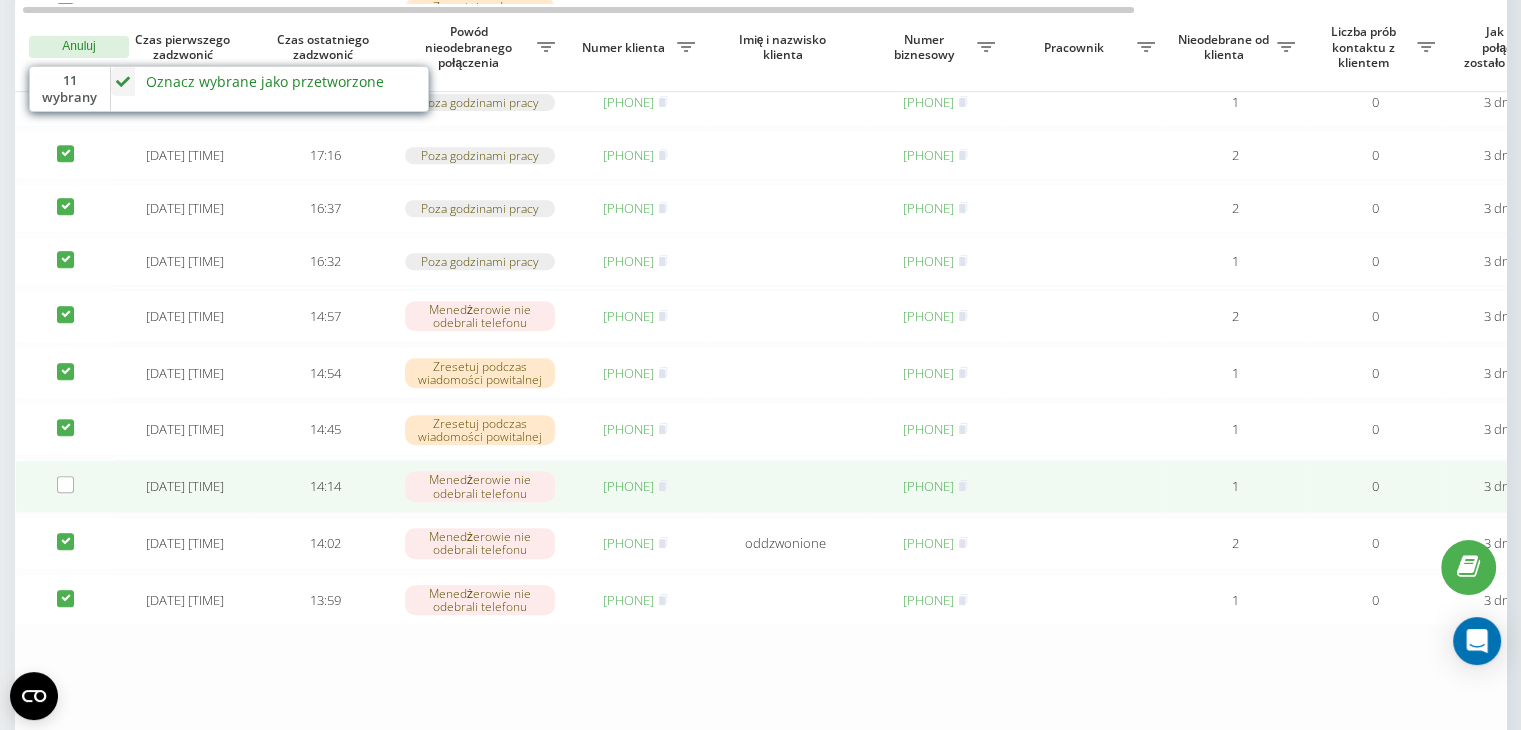 click at bounding box center (65, 486) 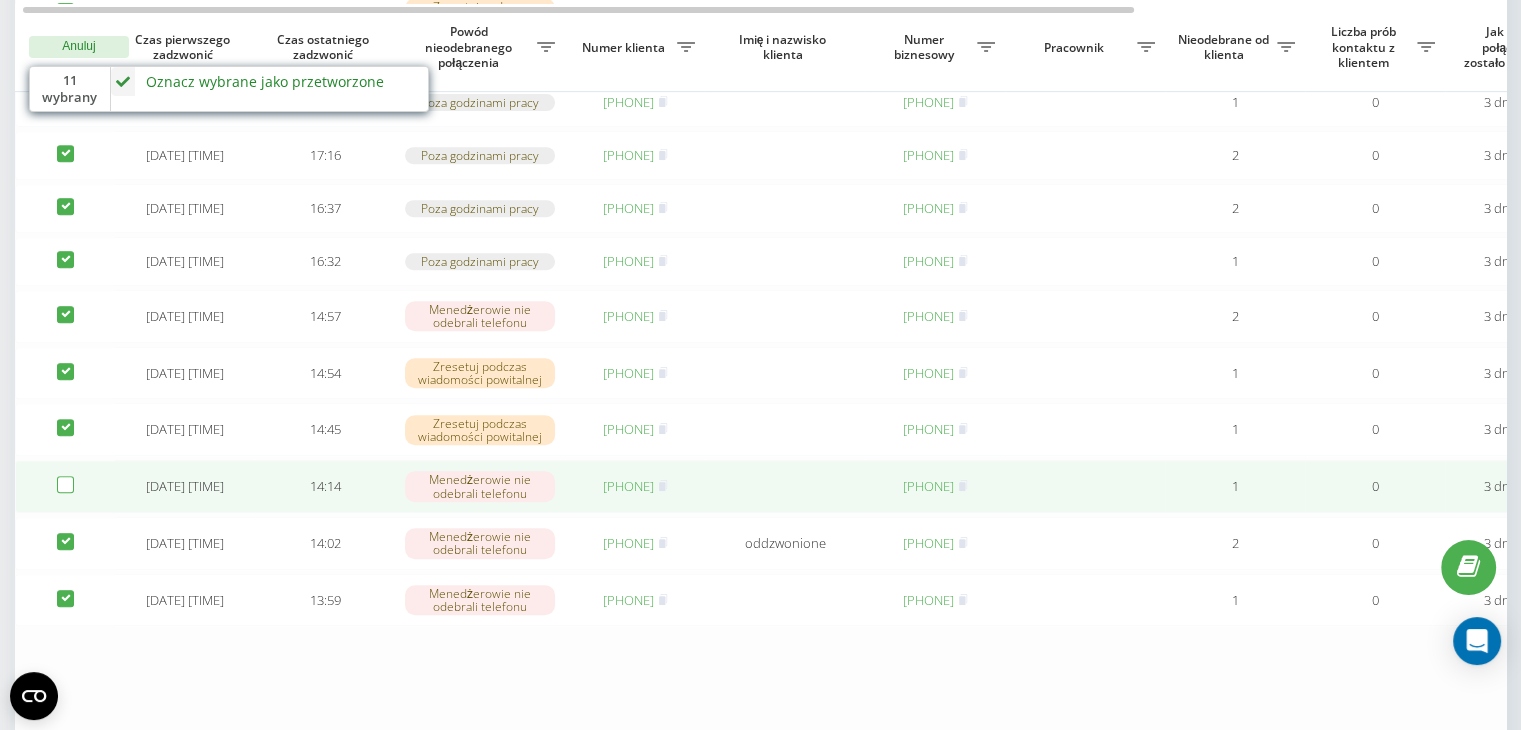 click at bounding box center (65, 476) 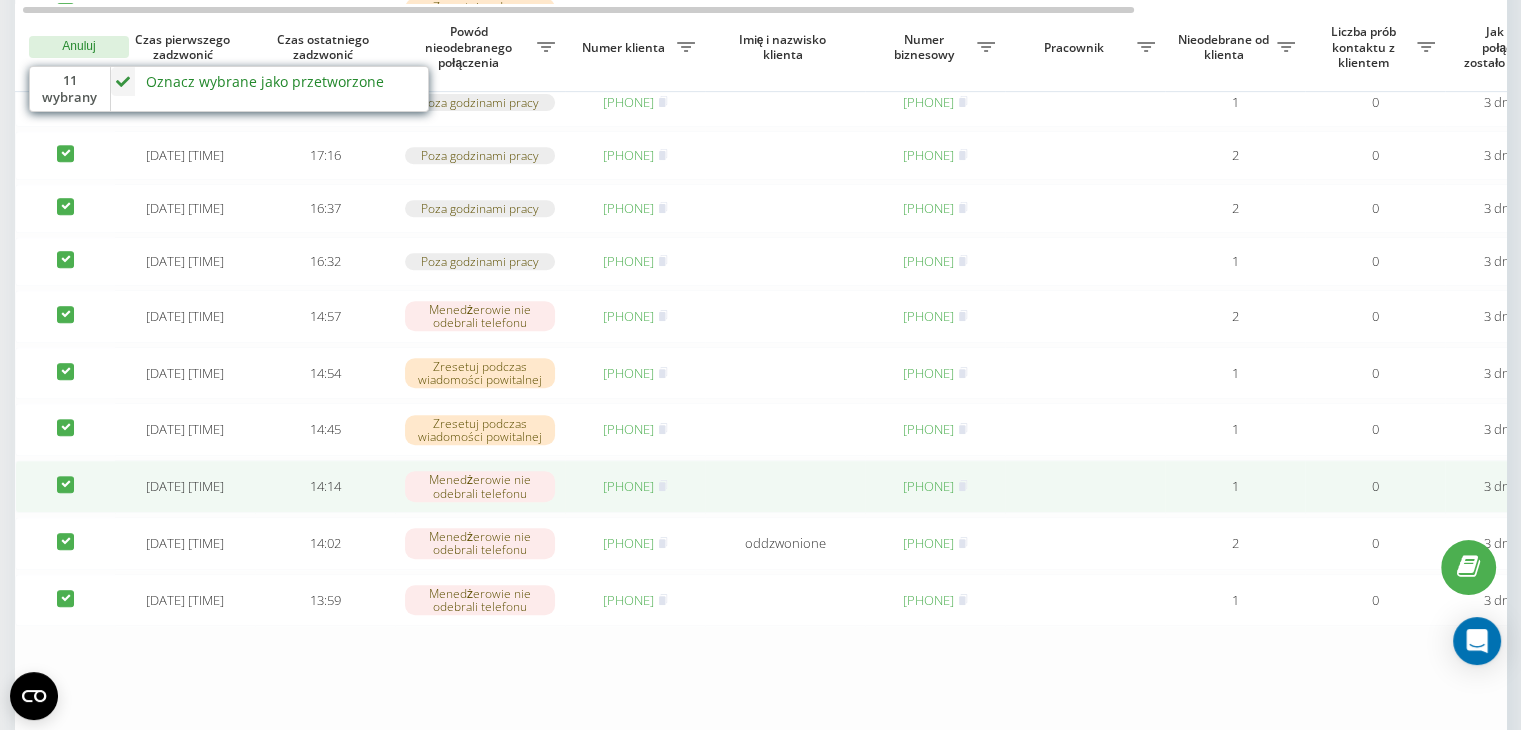 checkbox on "true" 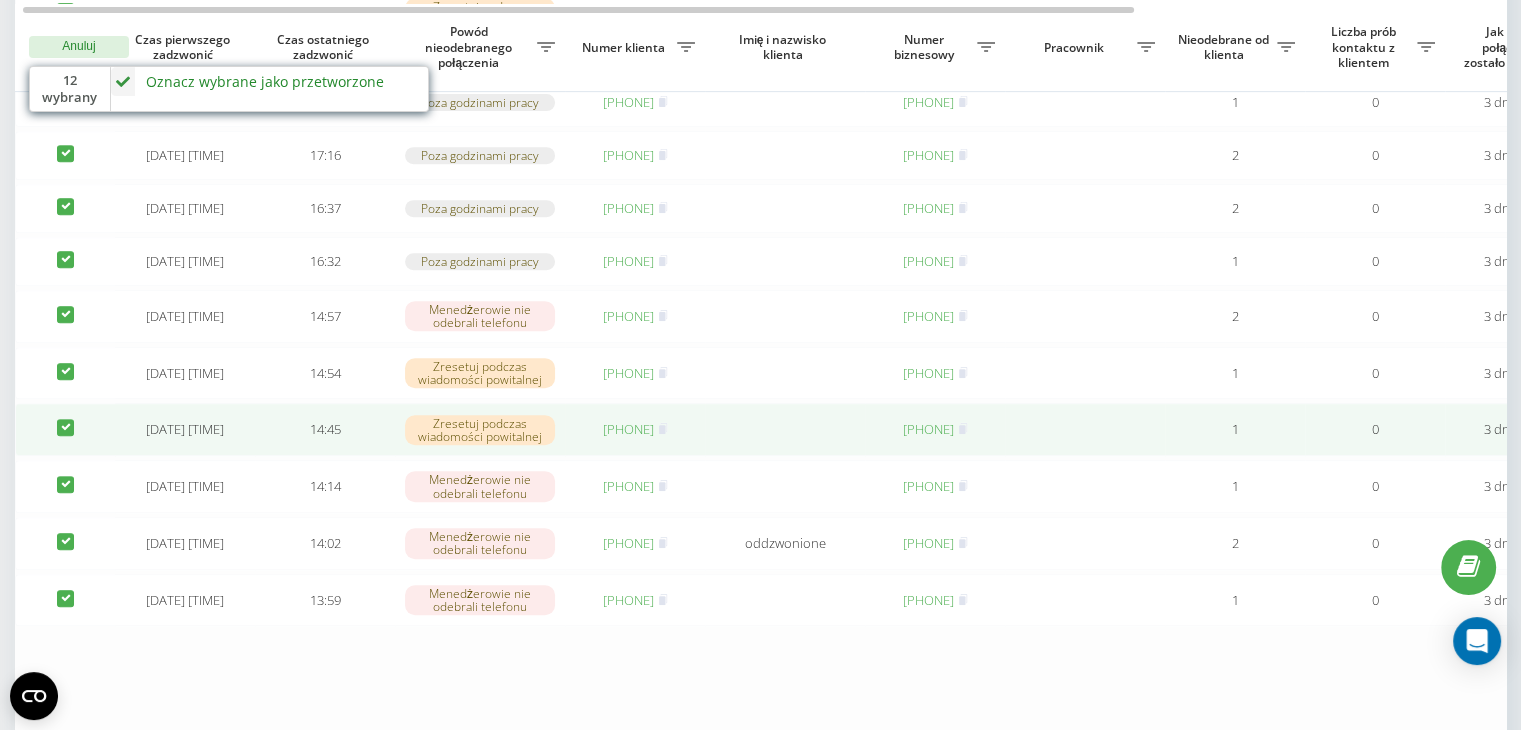 click at bounding box center [65, 419] 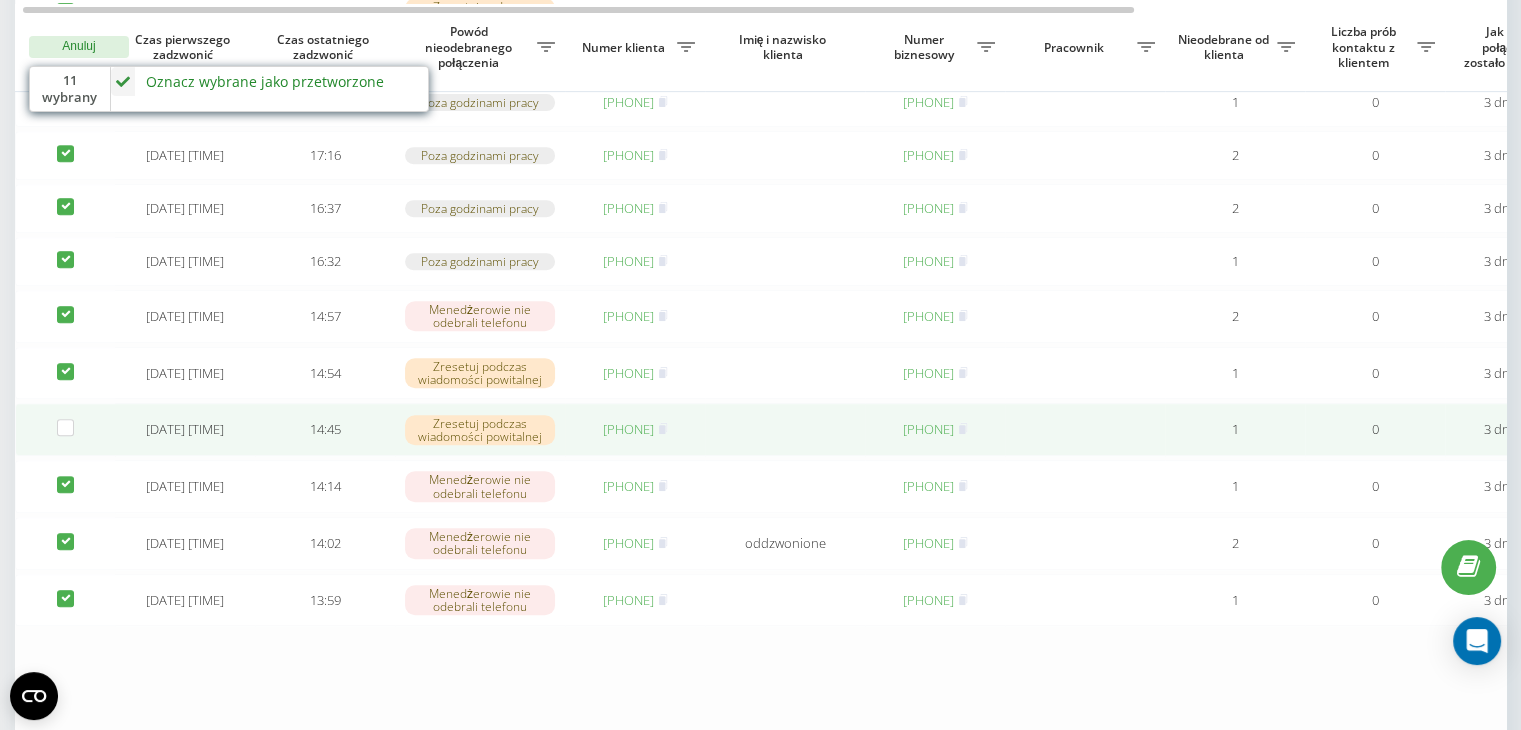 click at bounding box center [65, 429] 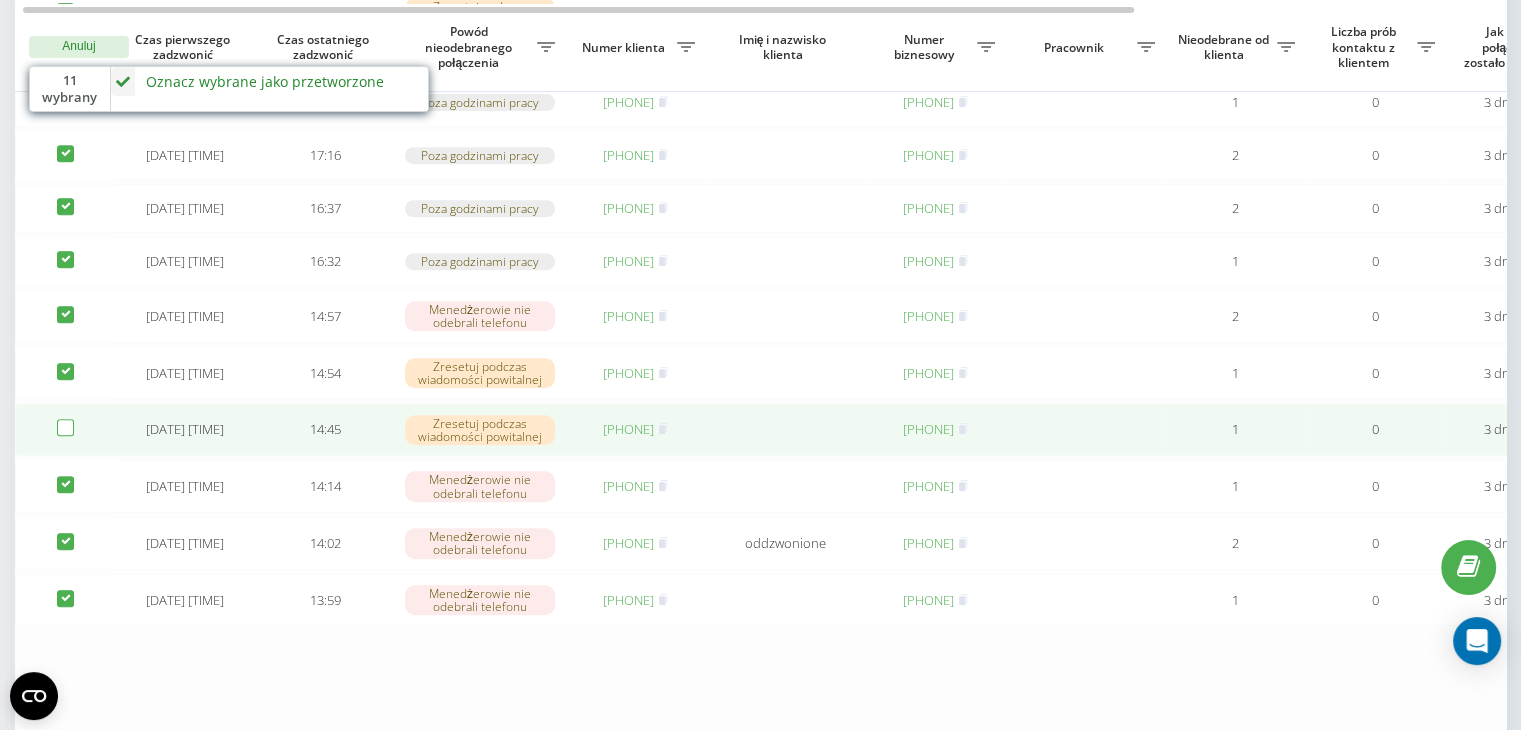 click at bounding box center [65, 419] 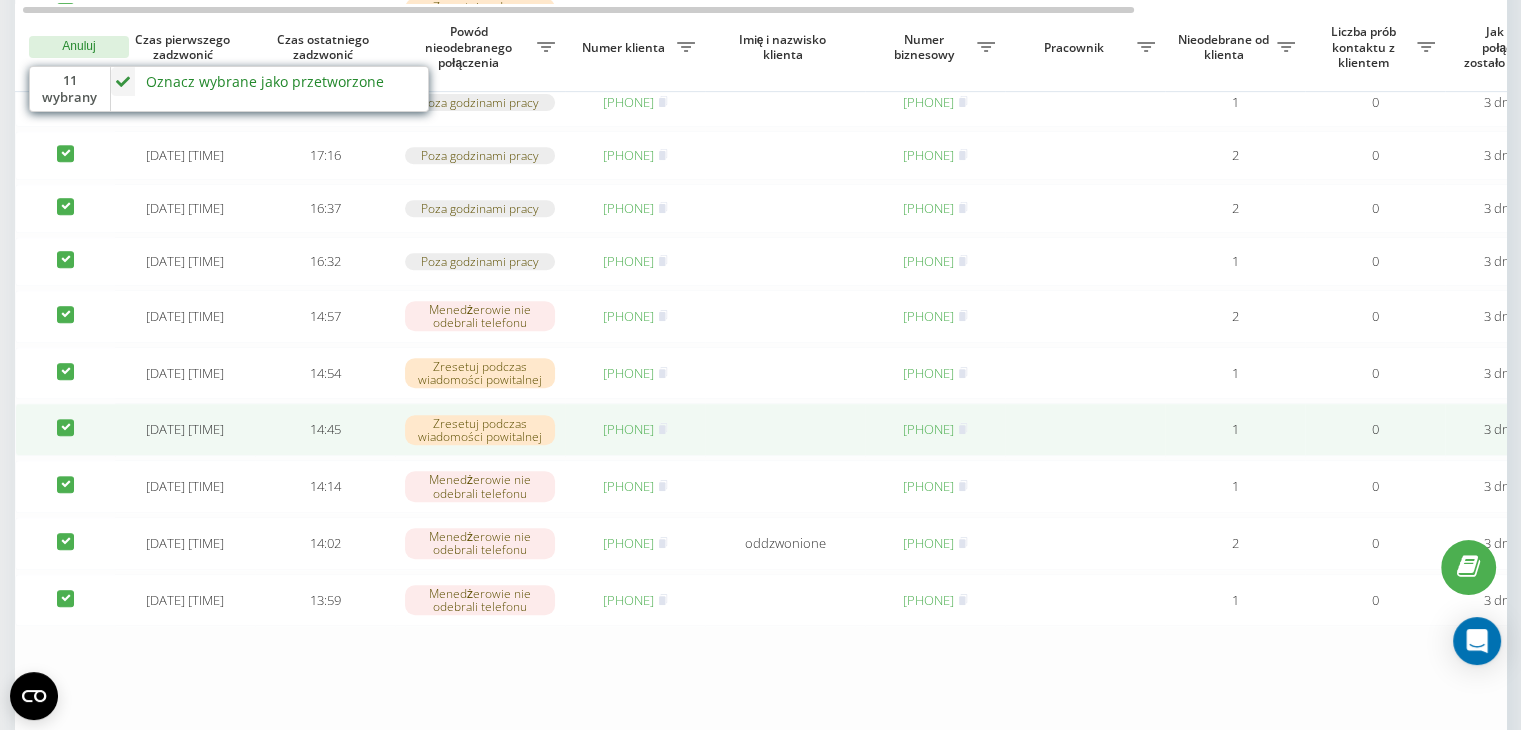 checkbox on "true" 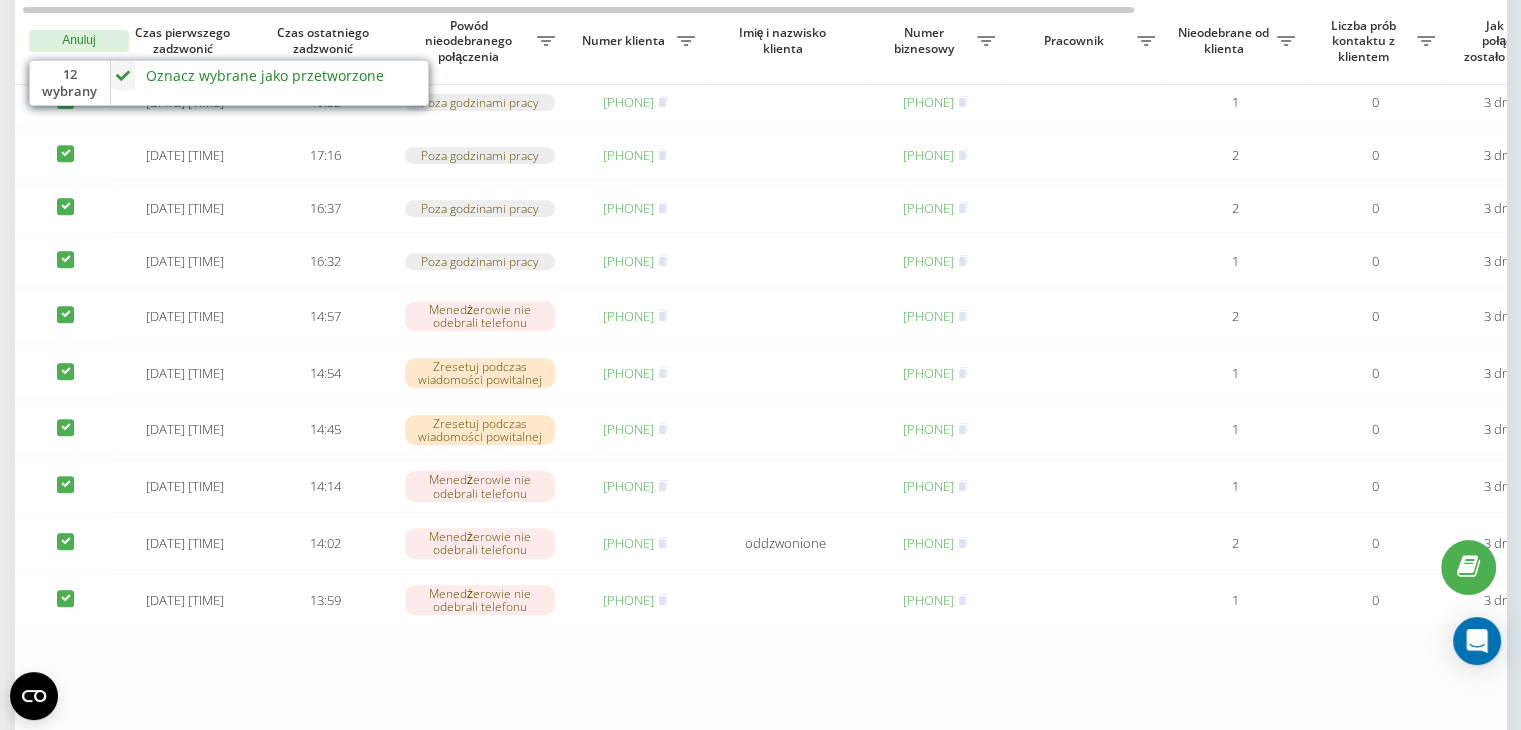 scroll, scrollTop: 723, scrollLeft: 0, axis: vertical 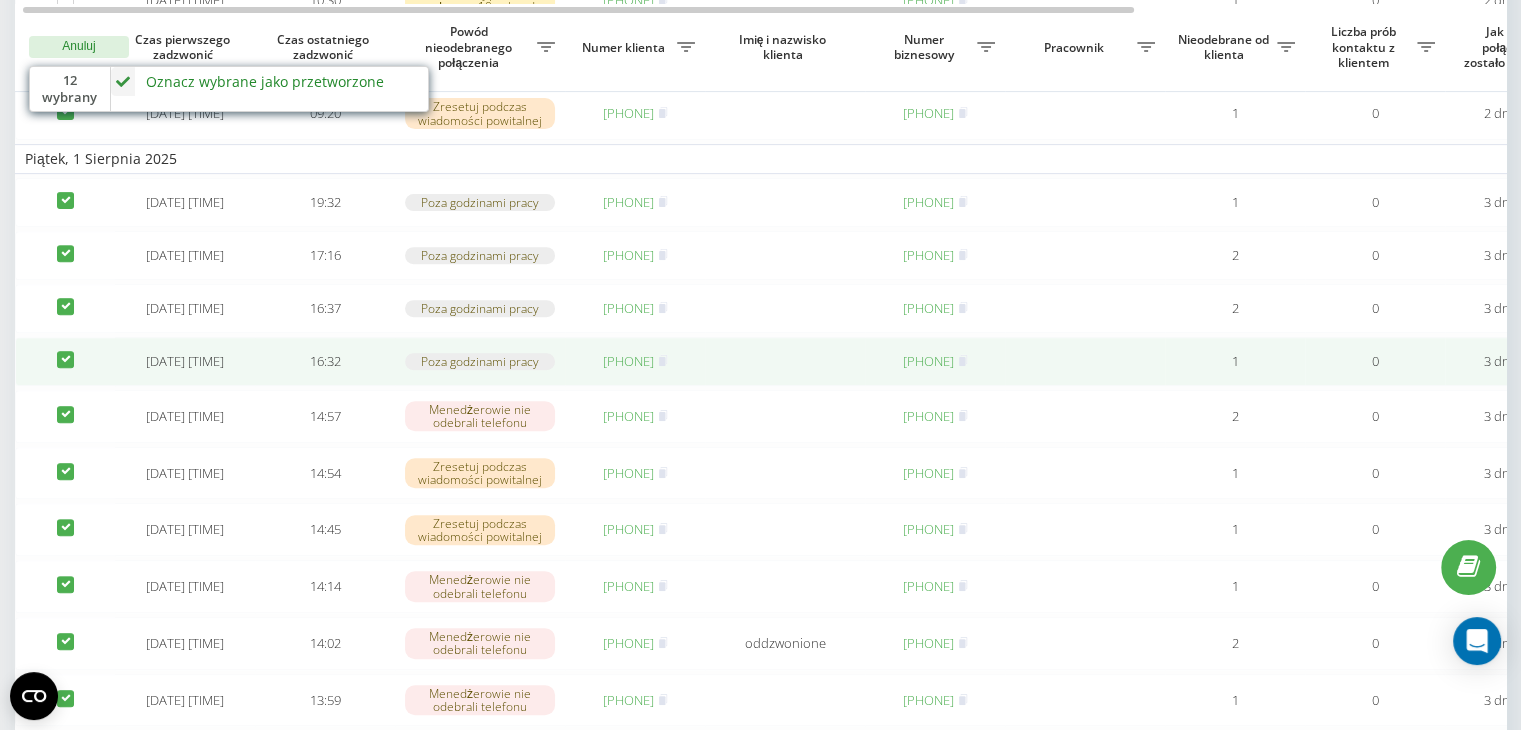 click at bounding box center [65, 351] 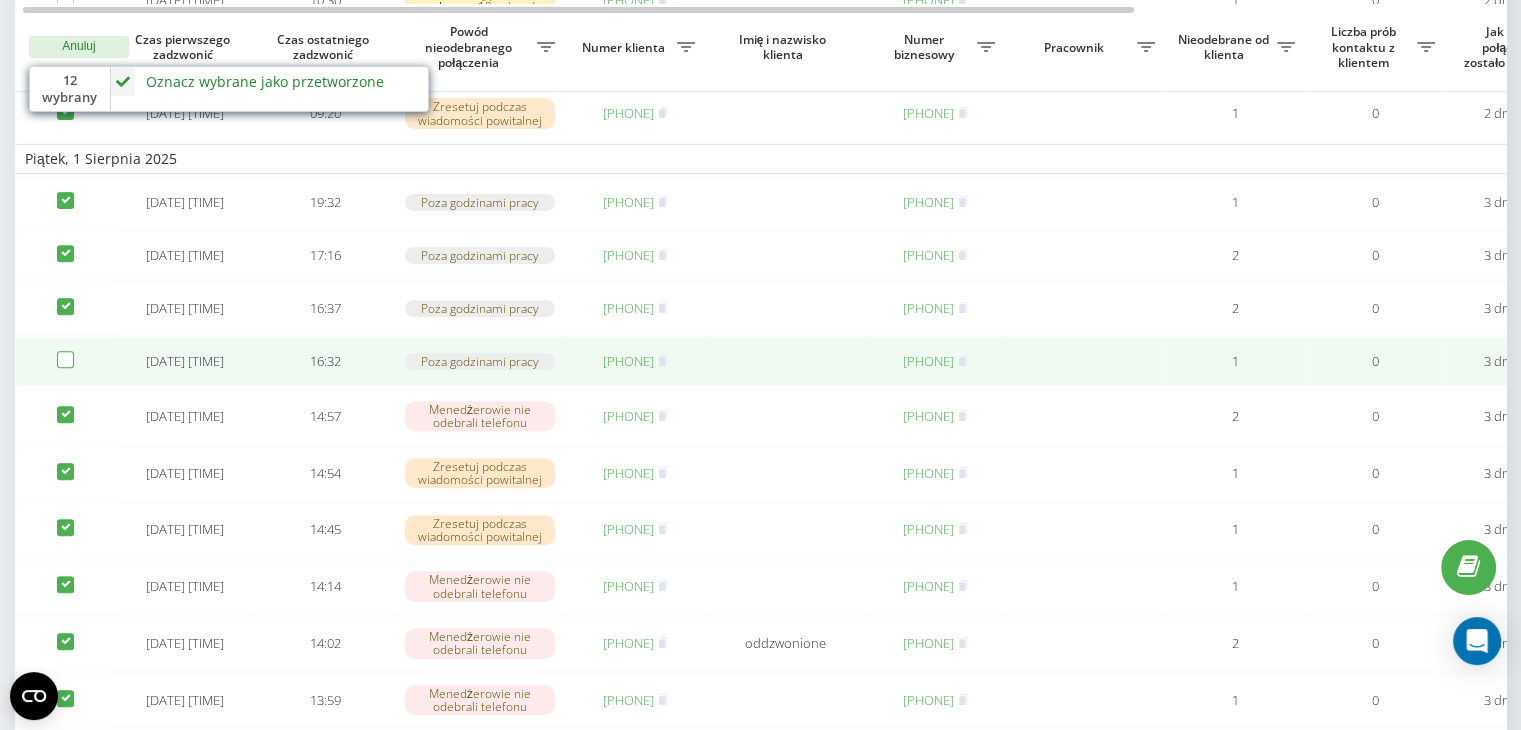 checkbox on "false" 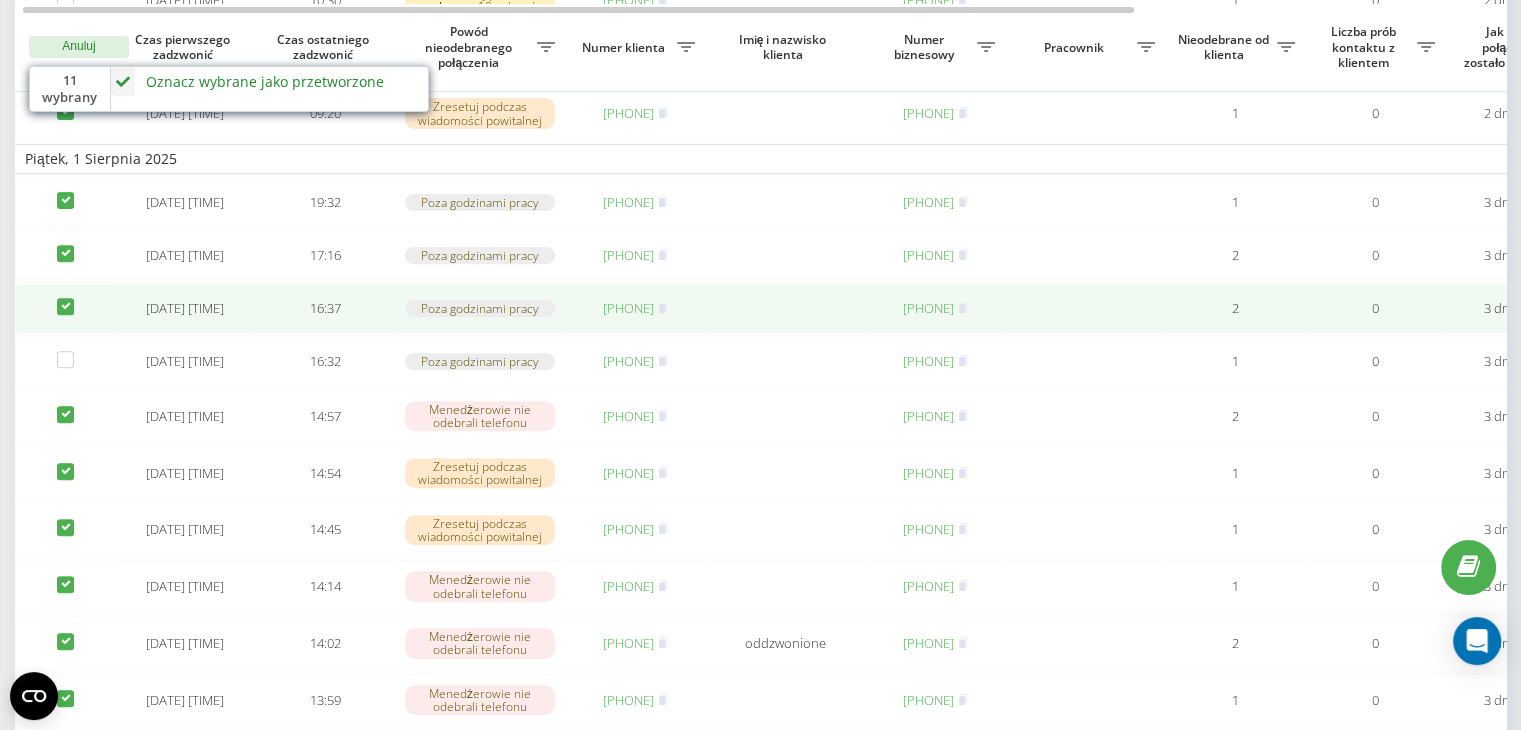 click at bounding box center (65, 308) 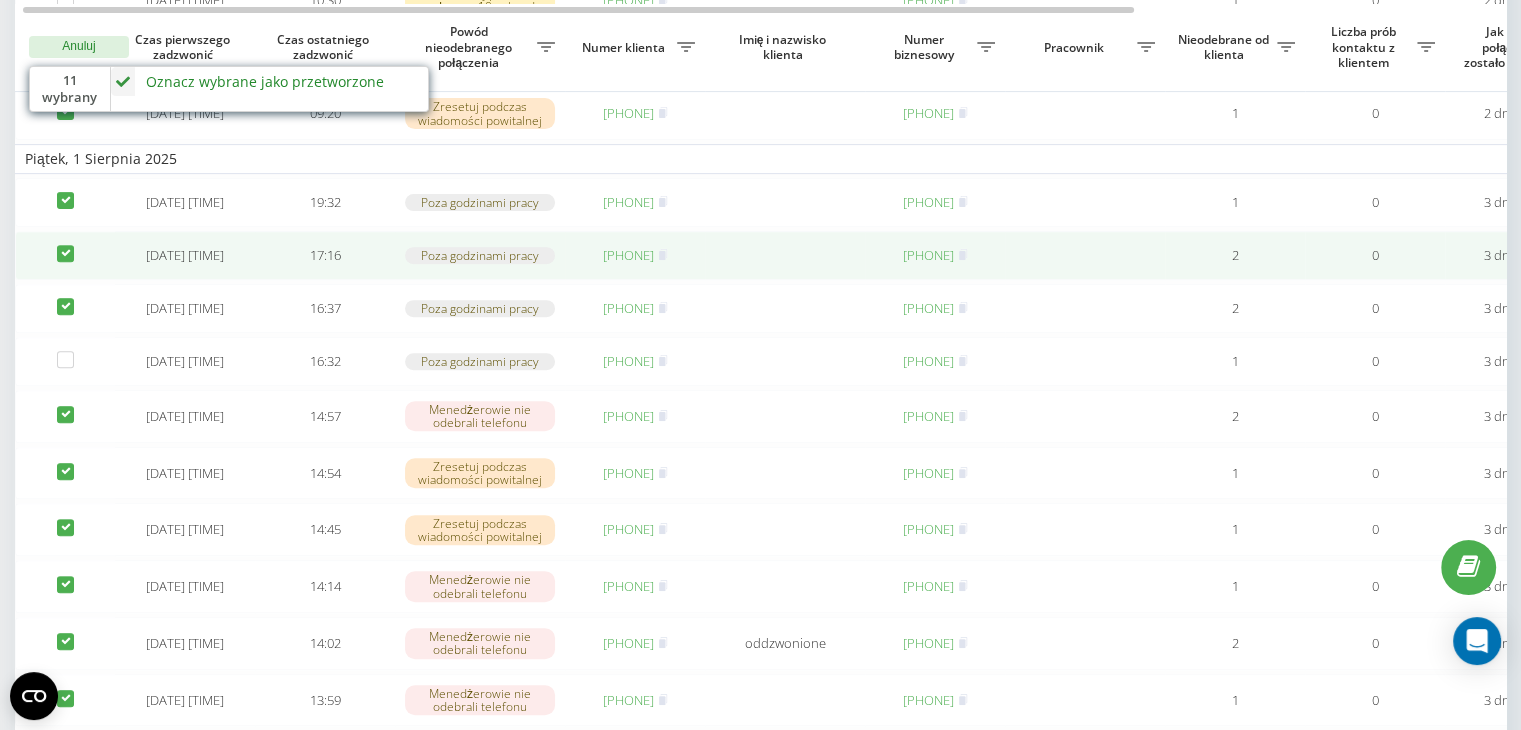 click at bounding box center (65, 255) 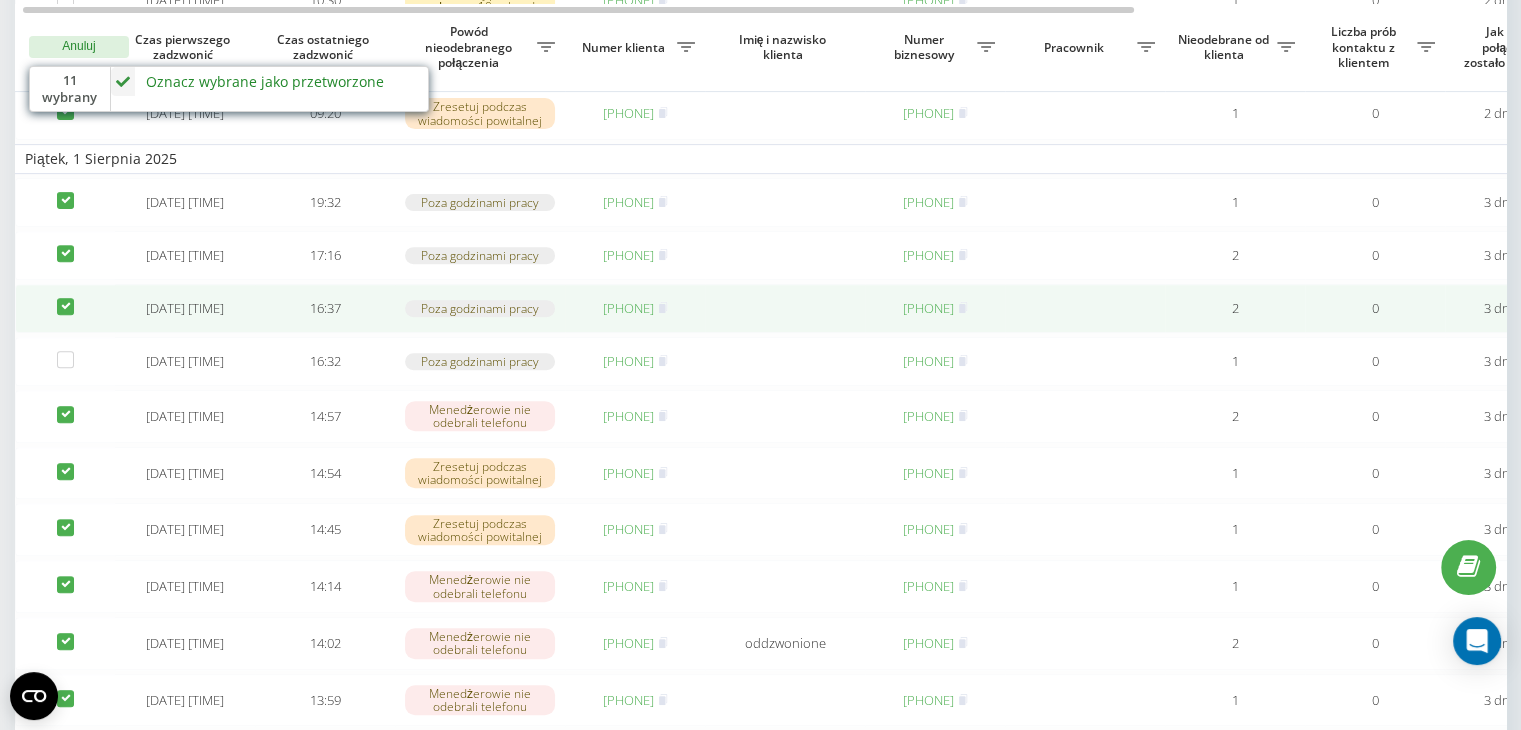 click at bounding box center [65, 308] 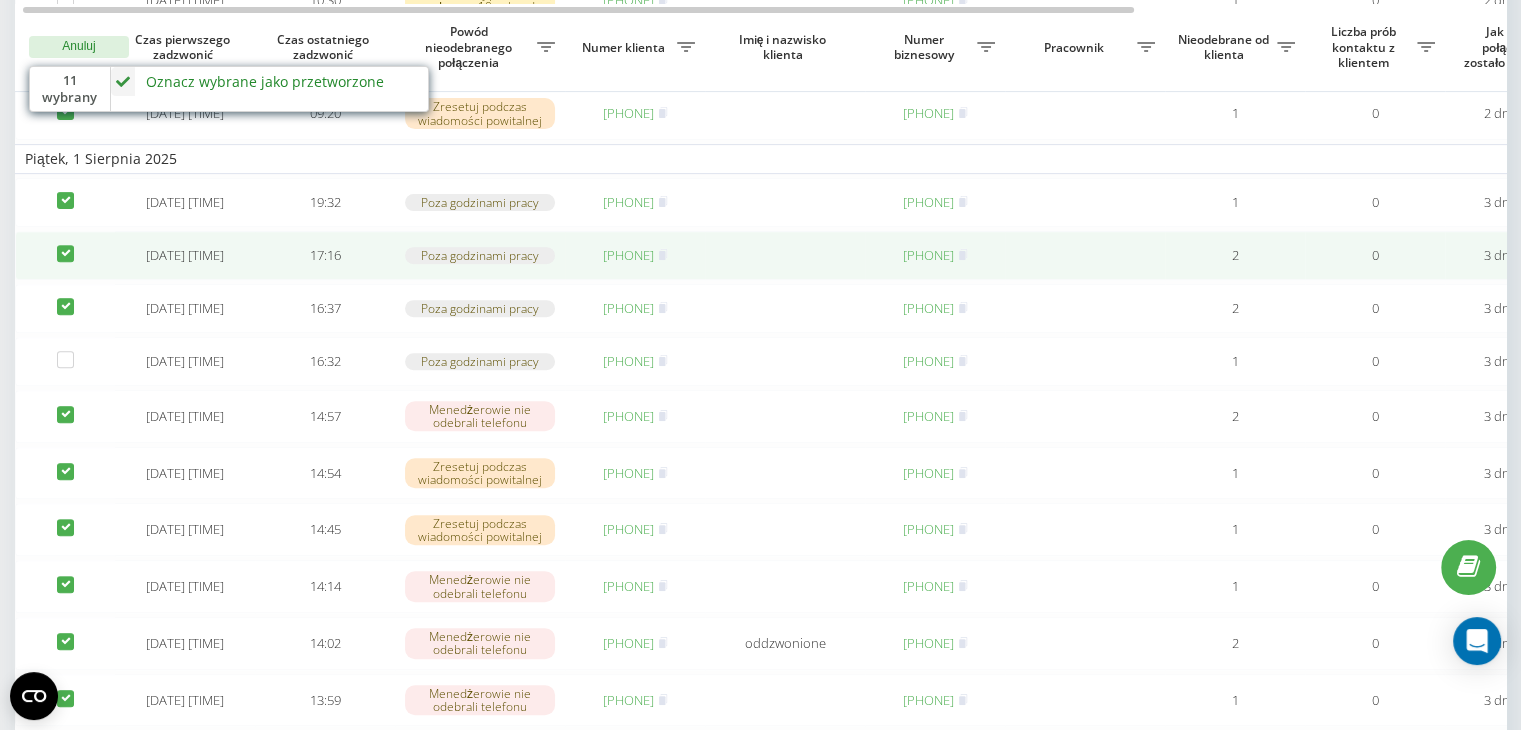 click at bounding box center [65, 255] 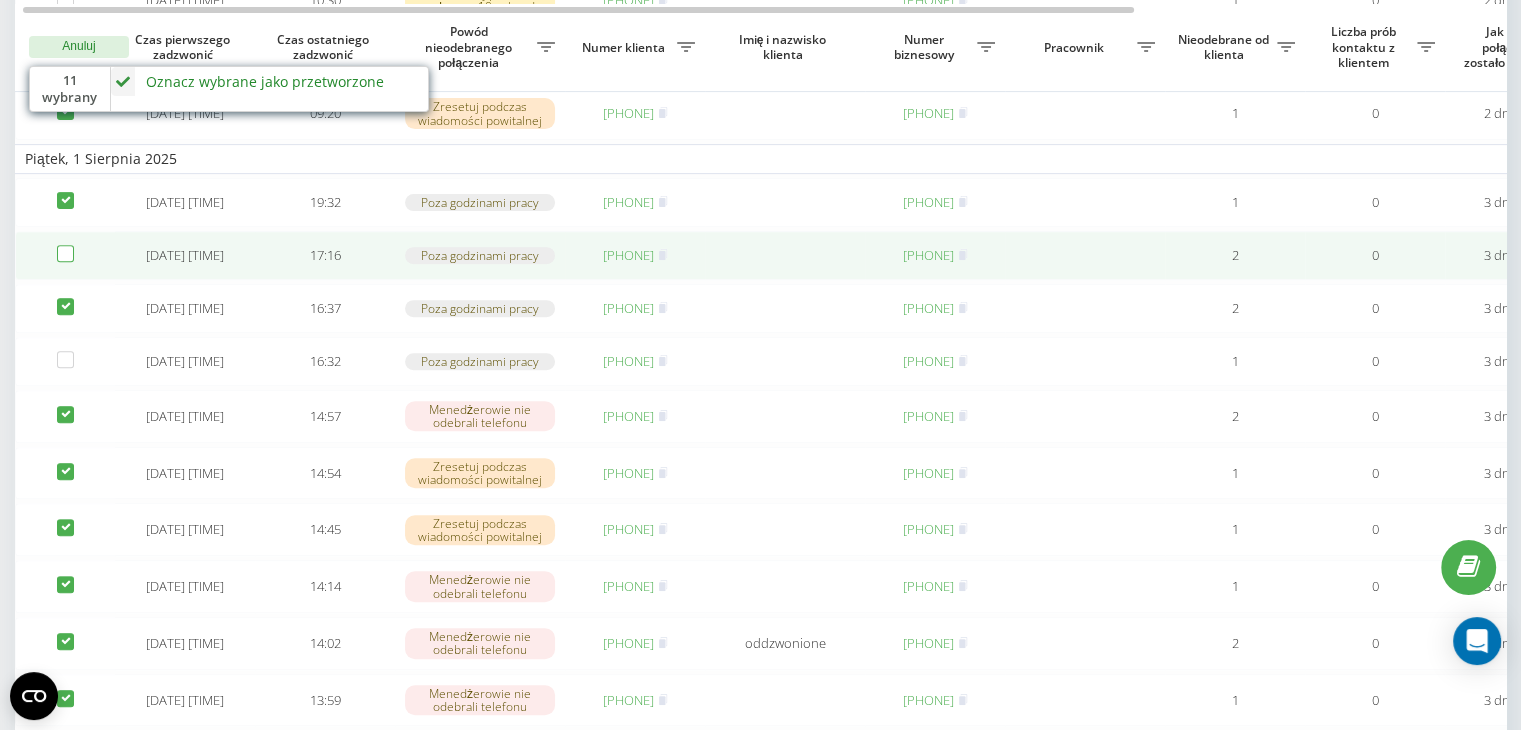 checkbox on "false" 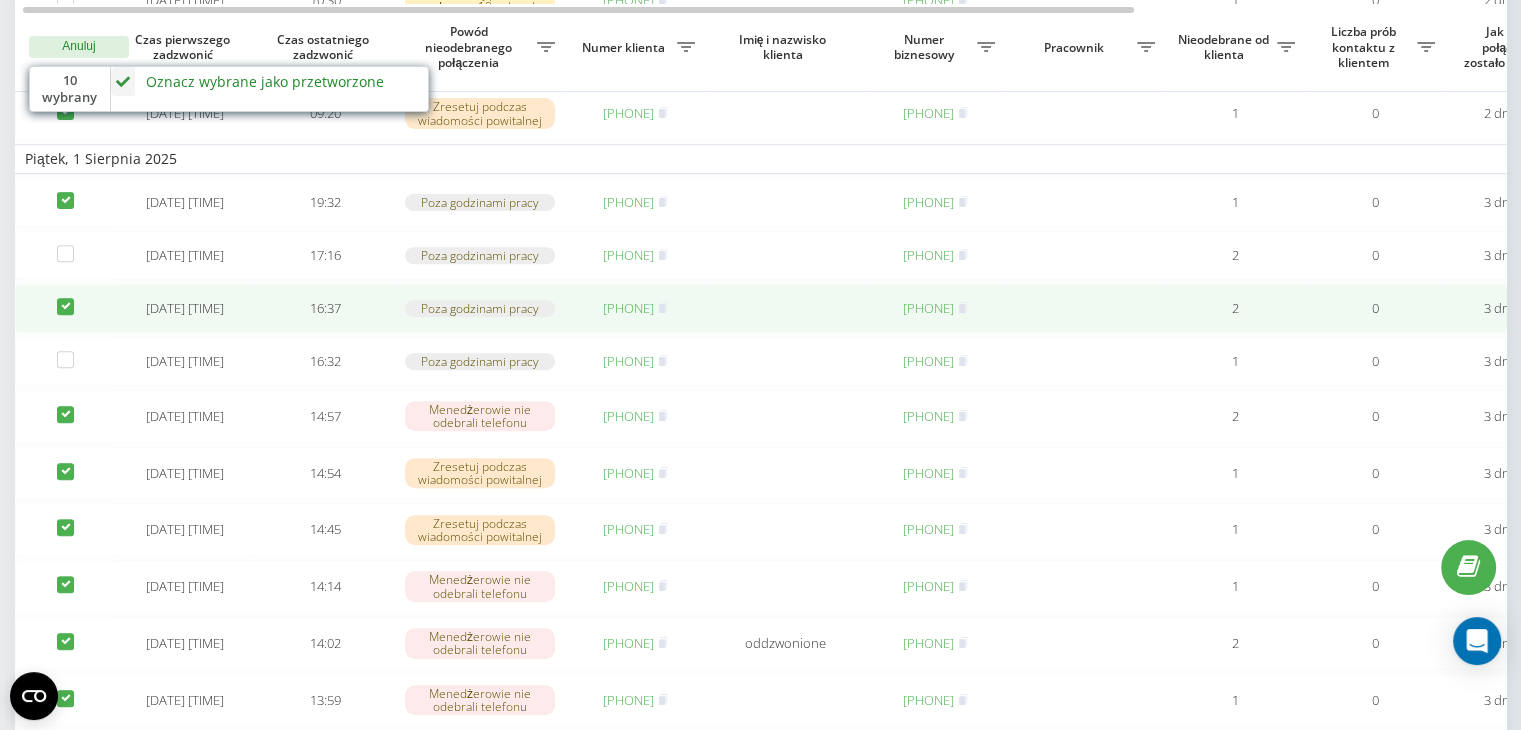 click at bounding box center [65, 298] 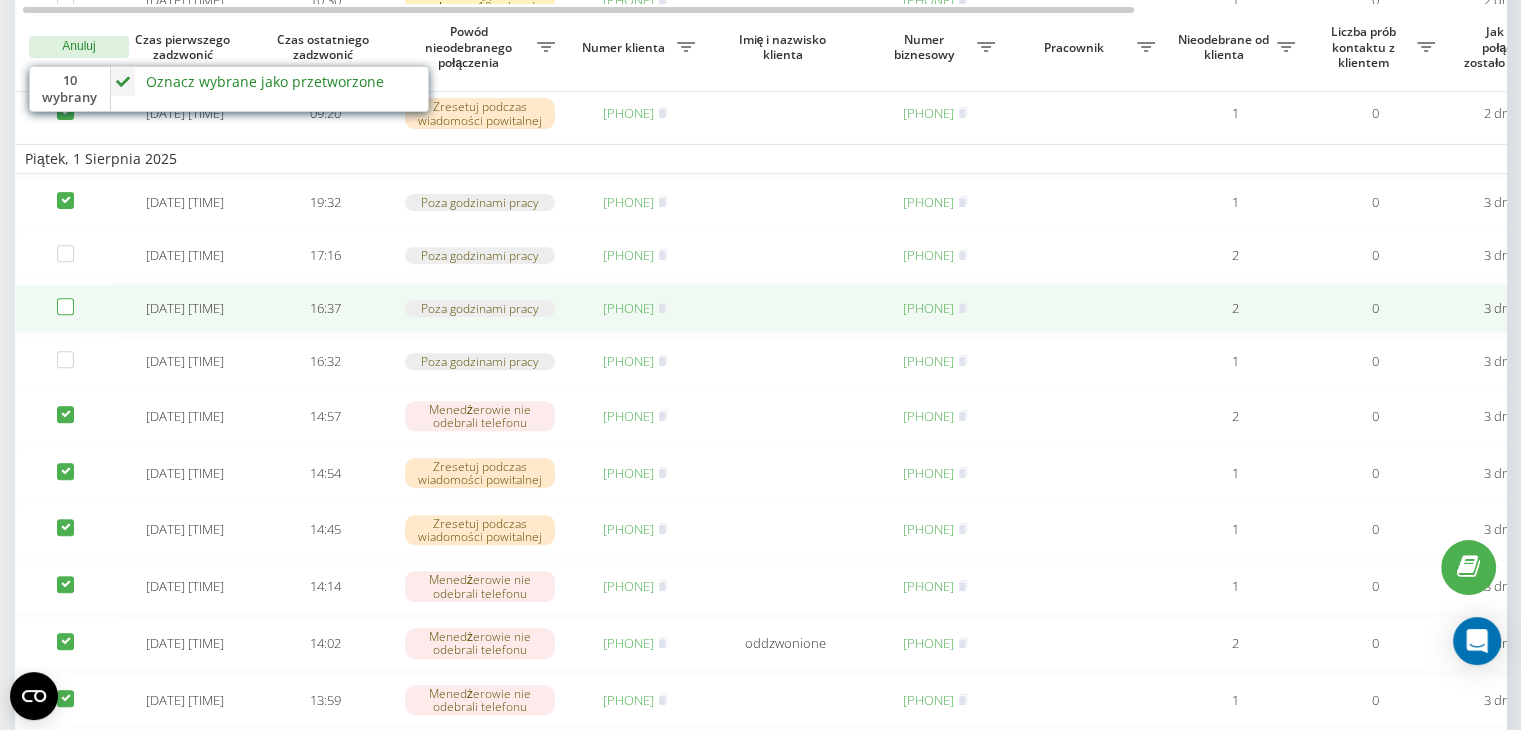 checkbox on "false" 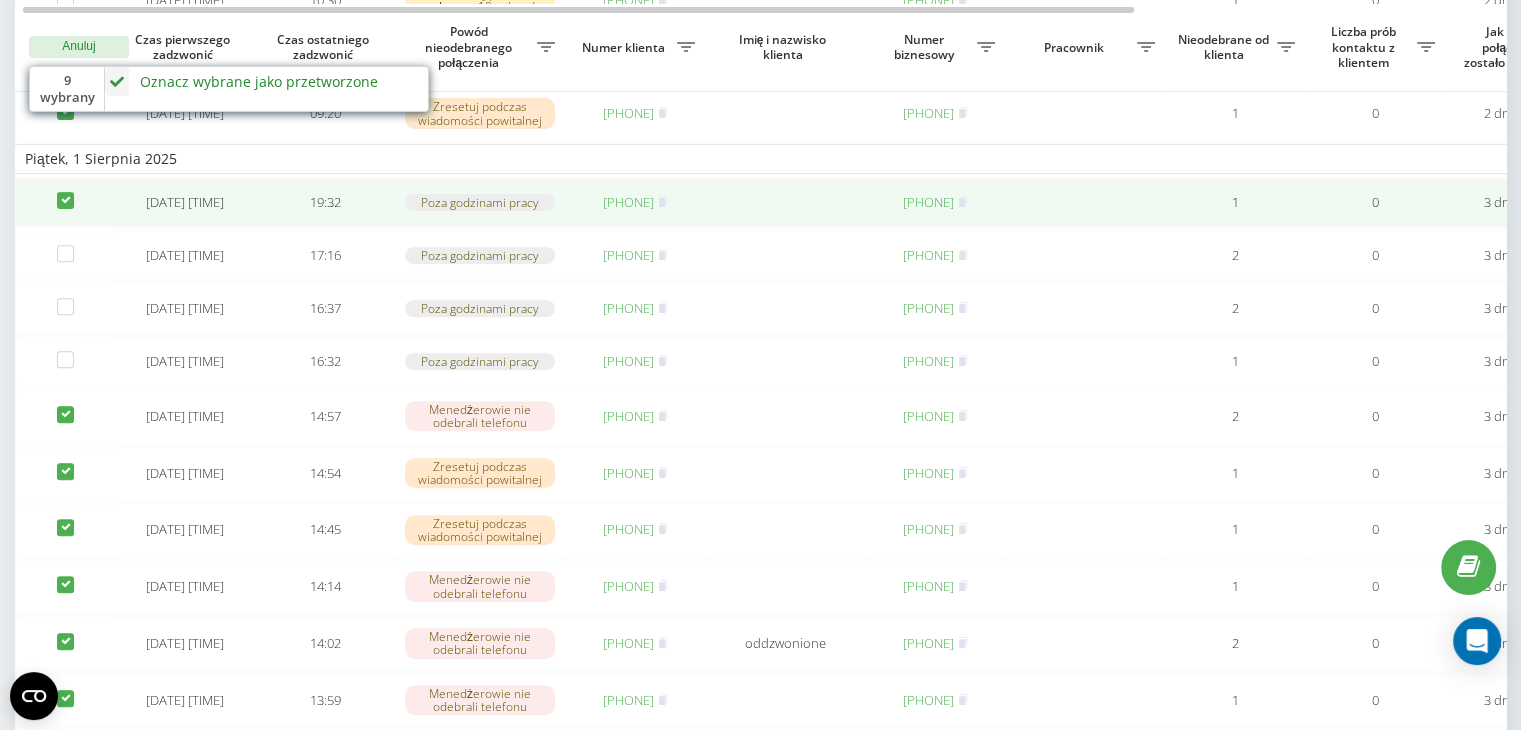 click at bounding box center (65, 192) 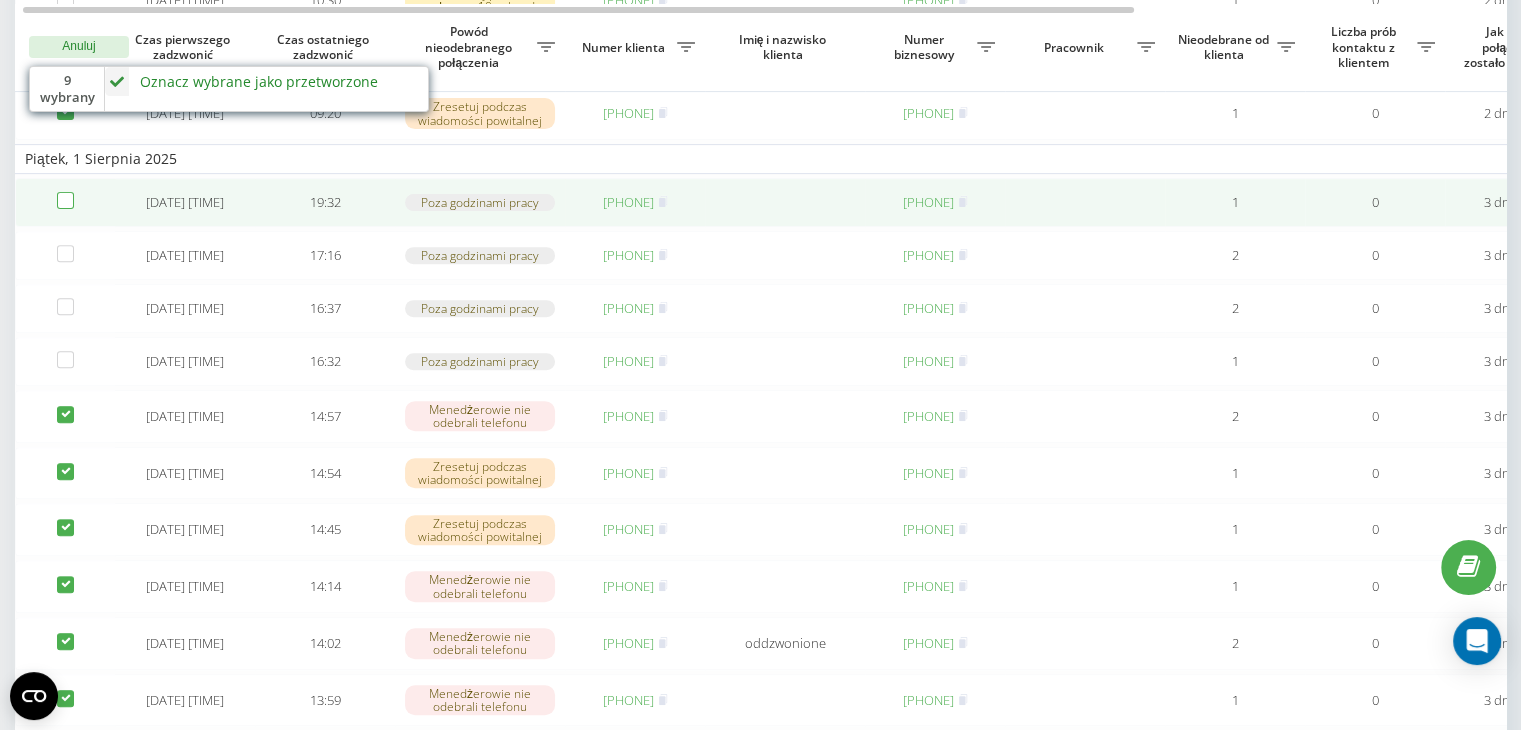 checkbox on "false" 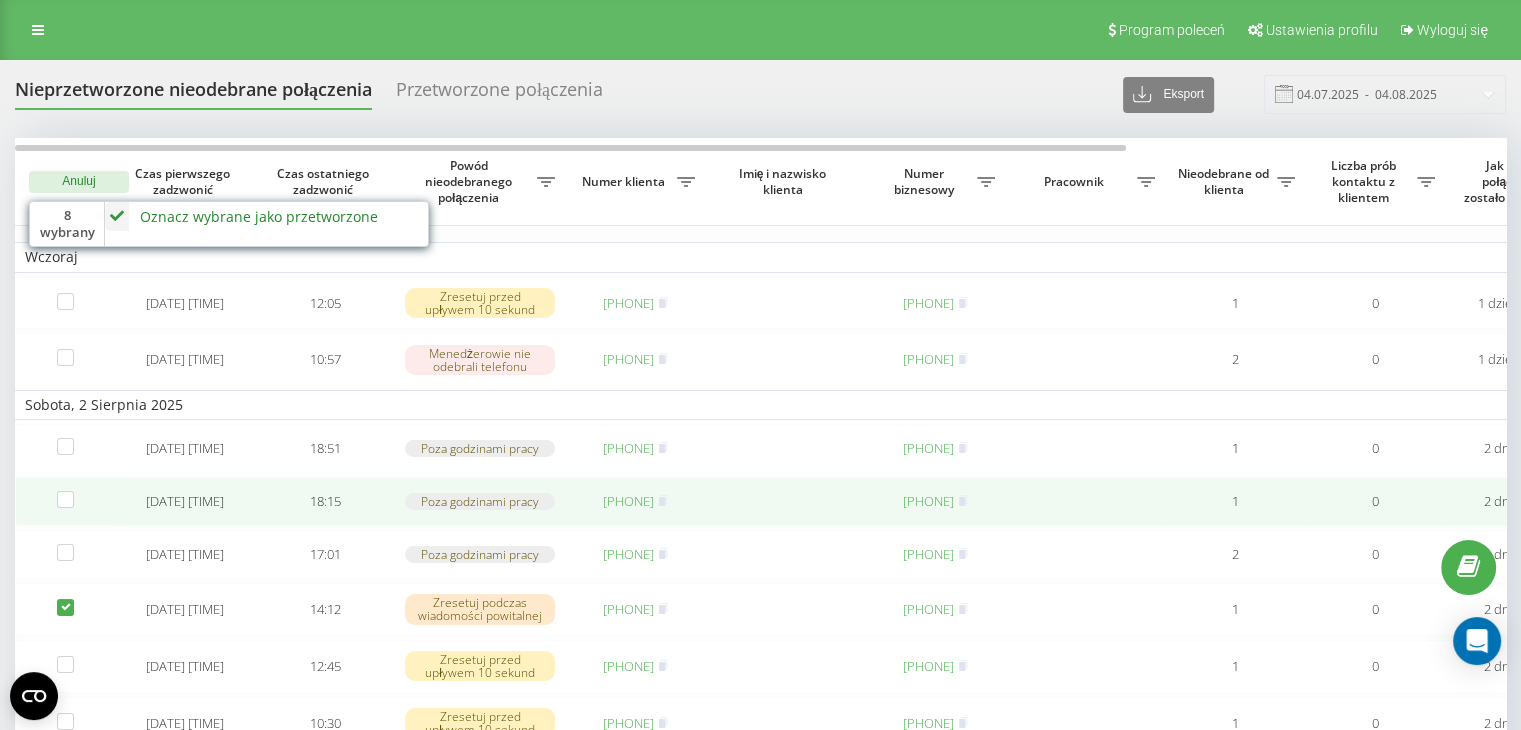 scroll, scrollTop: 0, scrollLeft: 0, axis: both 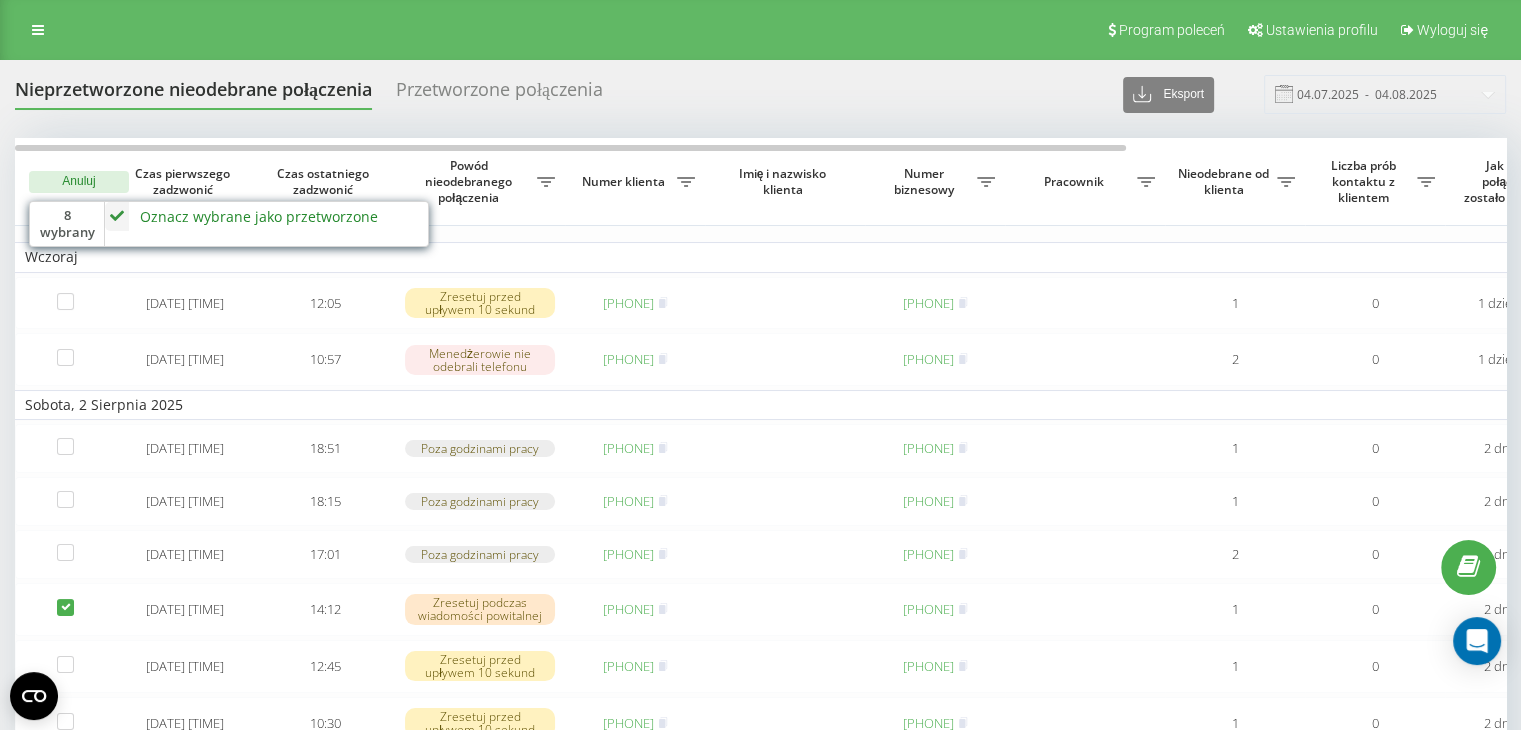 click on "Oznacz wybrane jako przetworzone" at bounding box center (259, 216) 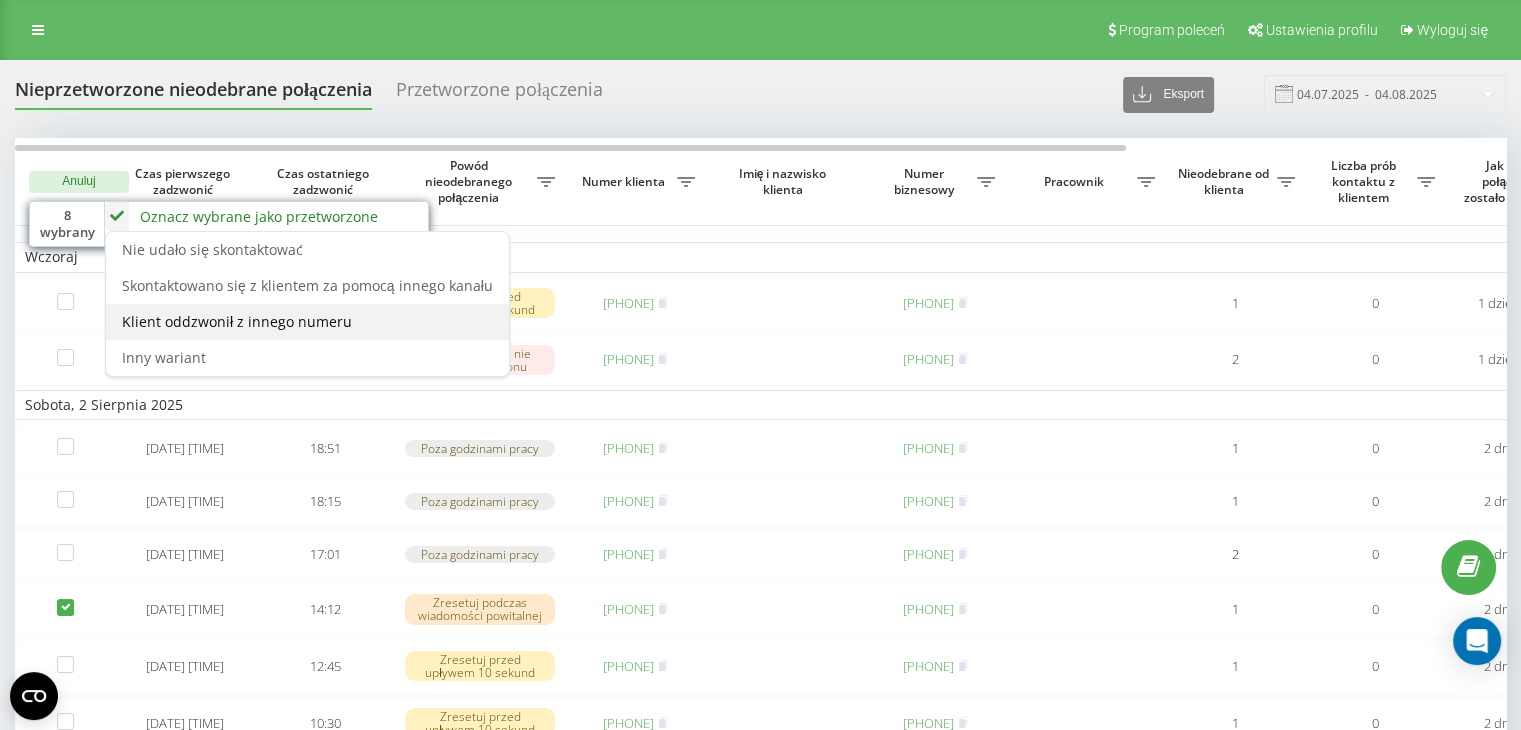 click on "Klient oddzwonił z innego numeru" at bounding box center (237, 321) 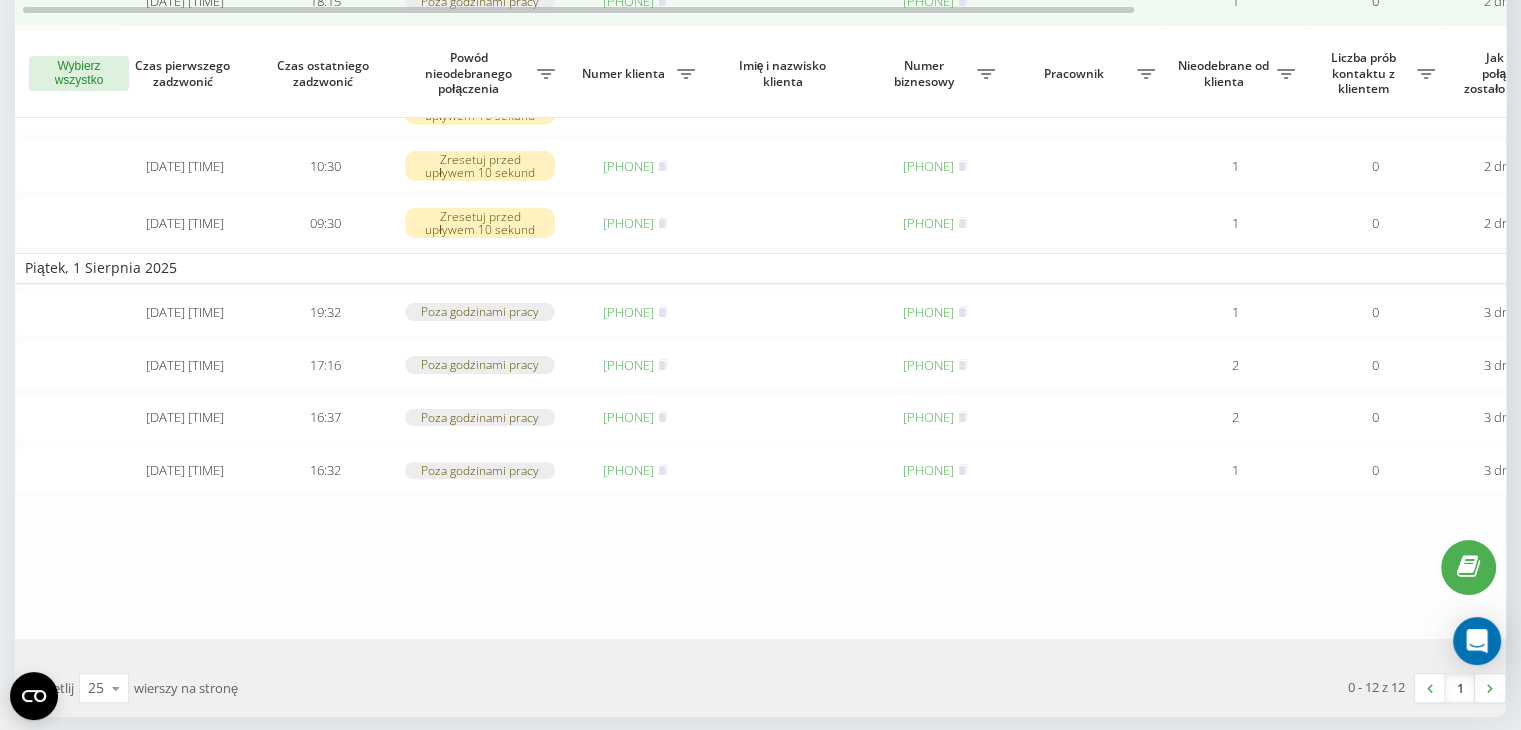 scroll, scrollTop: 644, scrollLeft: 0, axis: vertical 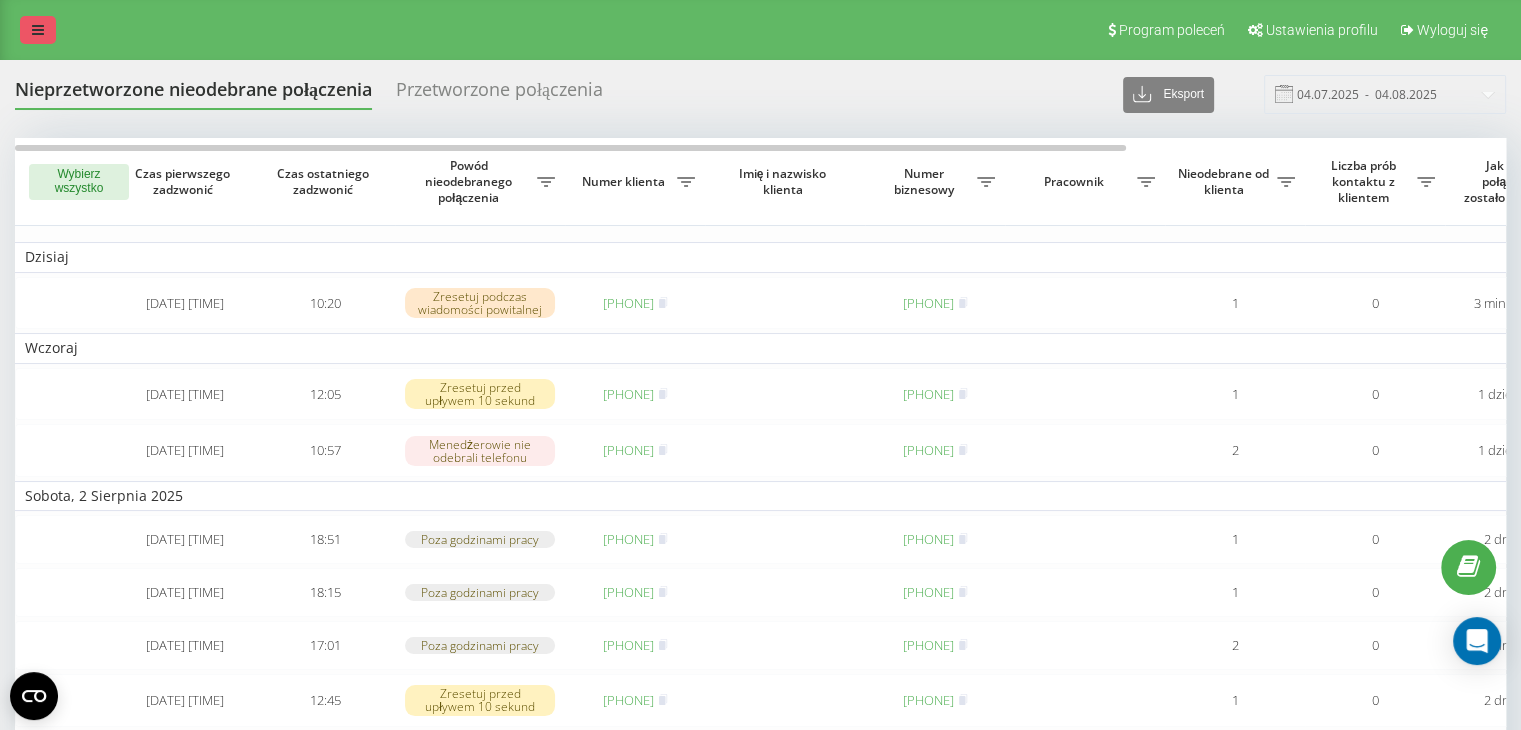 click at bounding box center [38, 30] 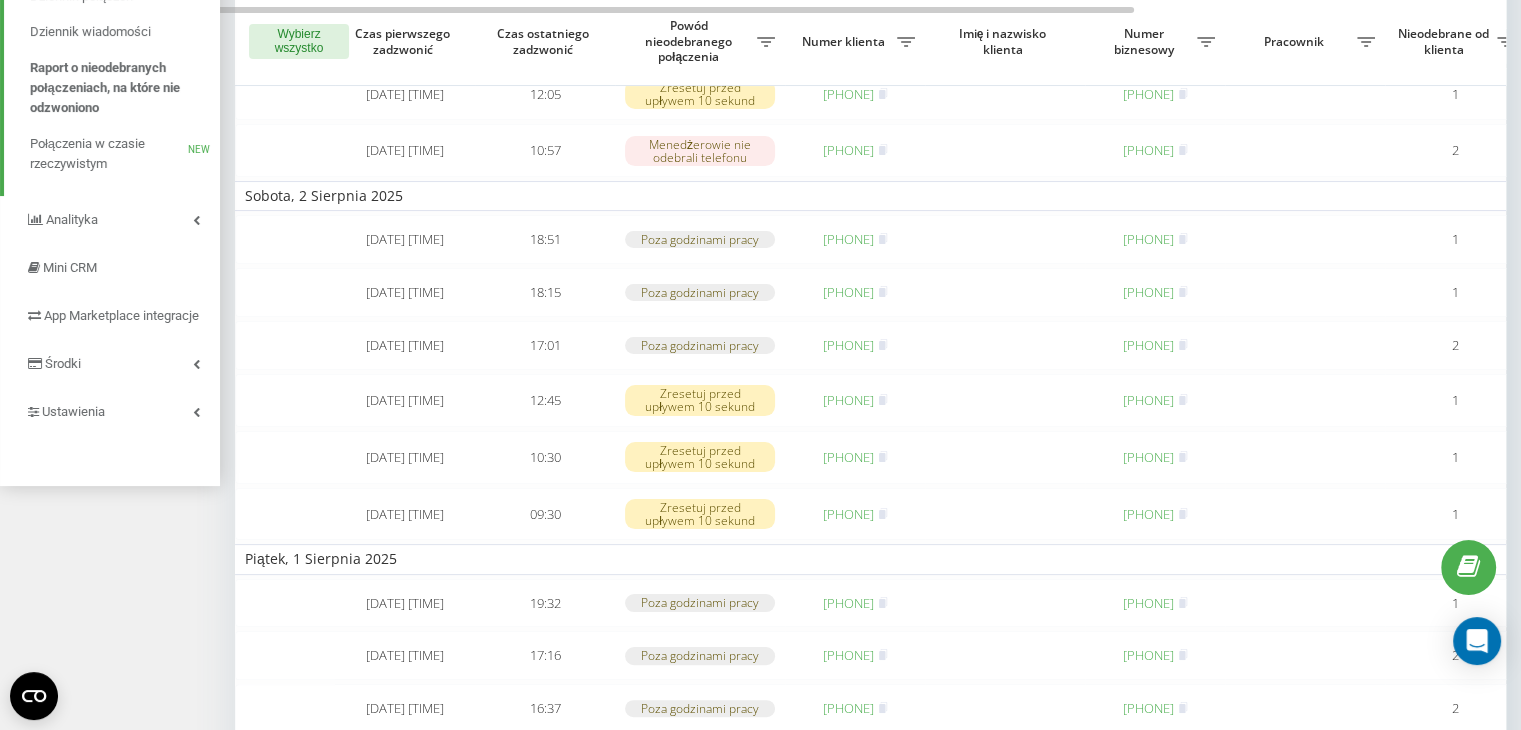 scroll, scrollTop: 100, scrollLeft: 0, axis: vertical 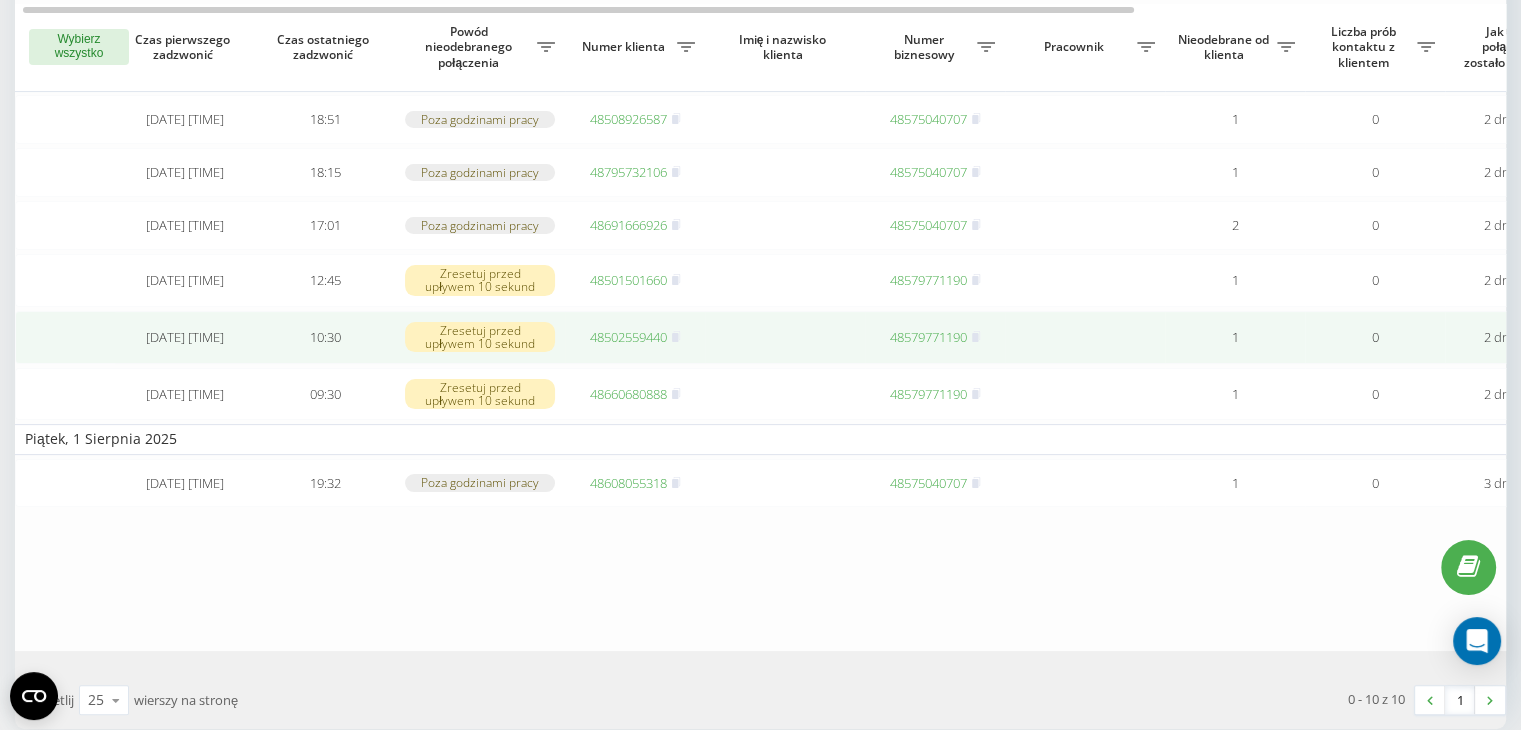 click on "Zresetuj przed upływem 10 sekund" at bounding box center (480, 337) 